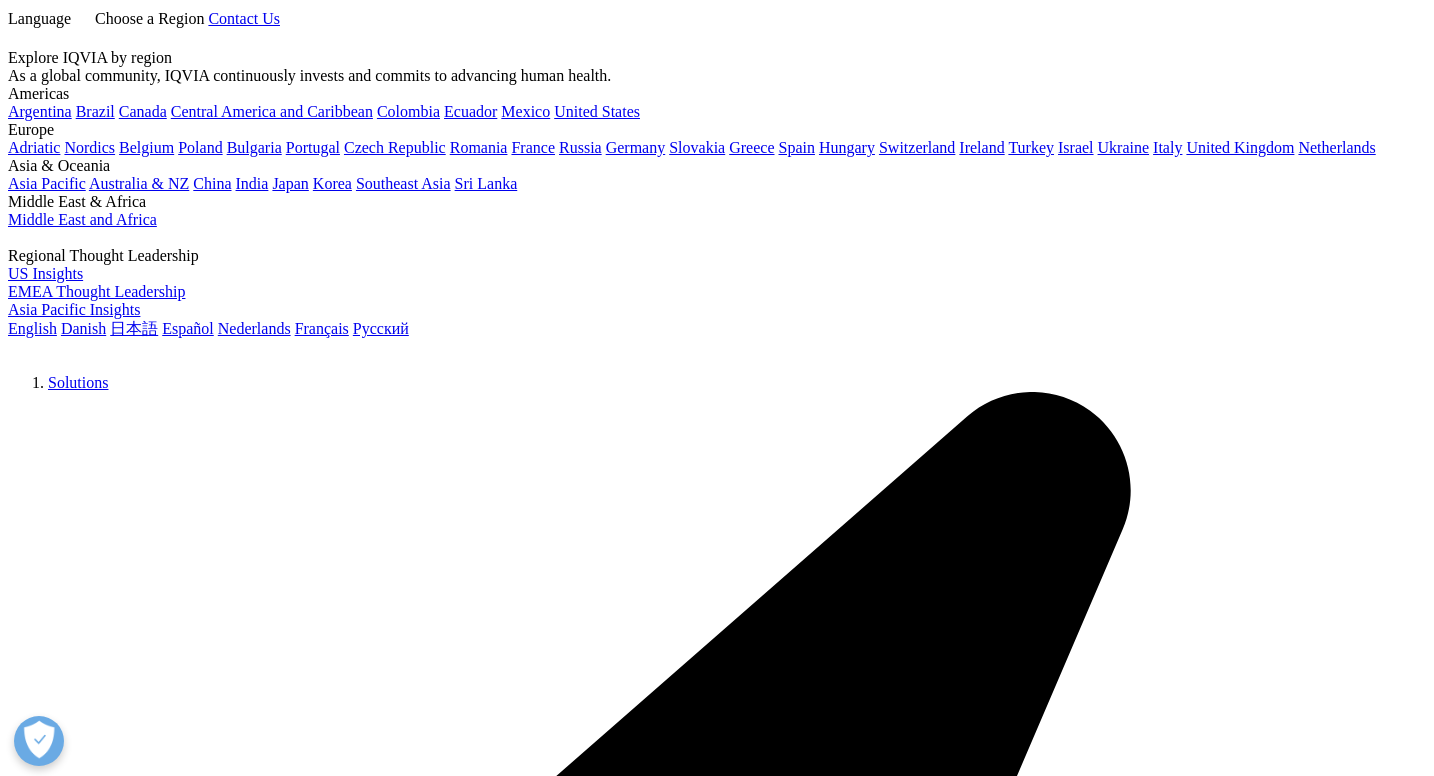 scroll, scrollTop: 440, scrollLeft: 0, axis: vertical 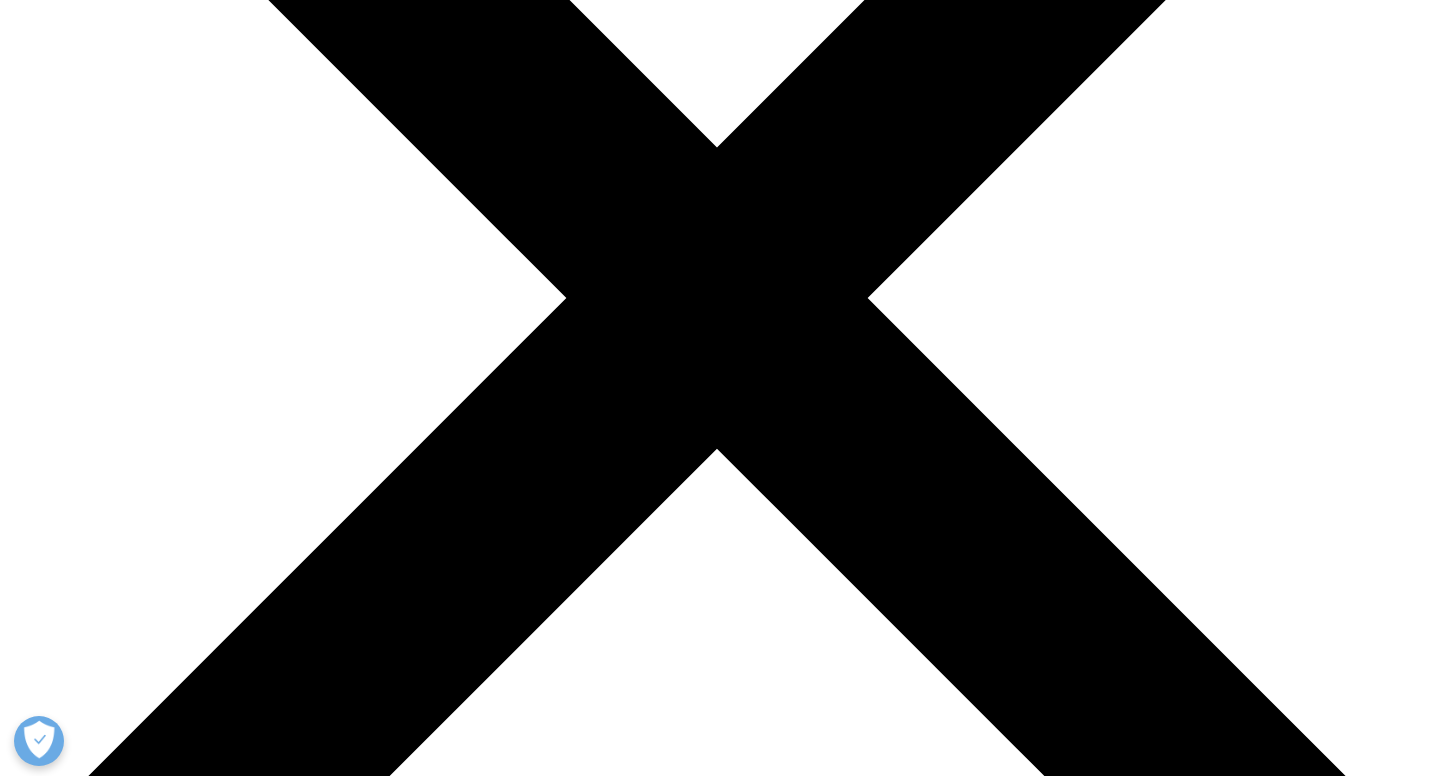 click on "Email Us" at bounding box center (217, 23262) 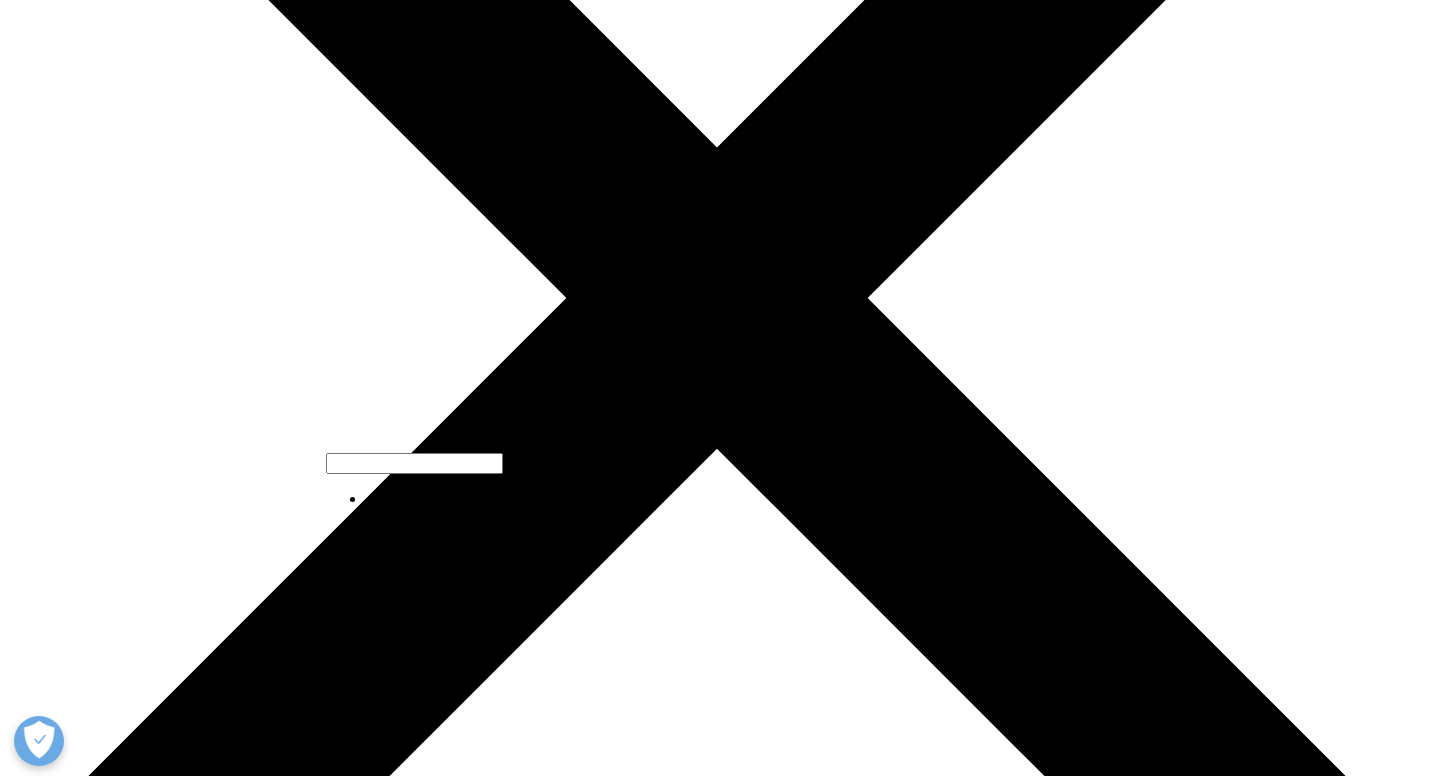 click at bounding box center [315, 24633] 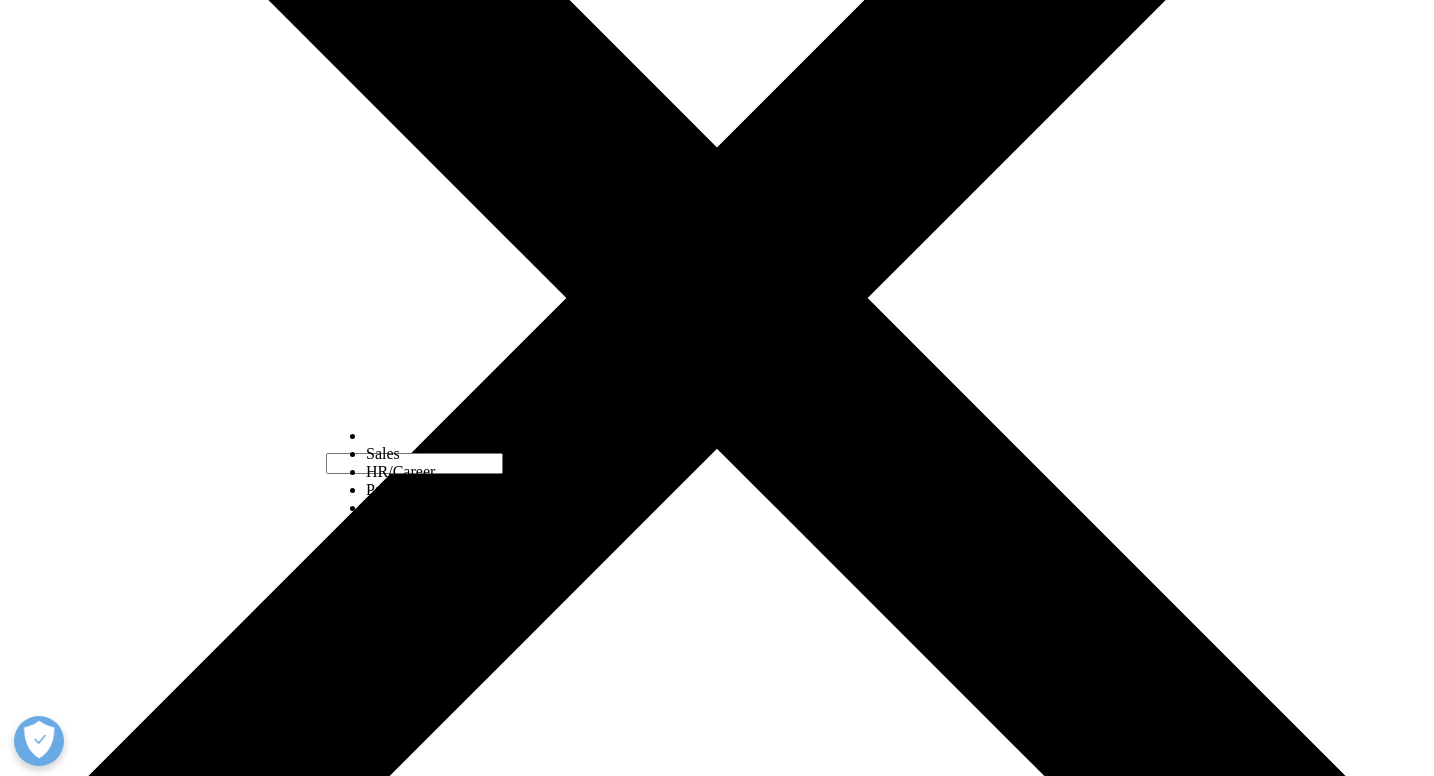 click on "Sales HR/Career Patient Seeking Clinical Trials Site/Investigator Waiting List Accounts Payable/Receivable Other" at bounding box center (463, 553) 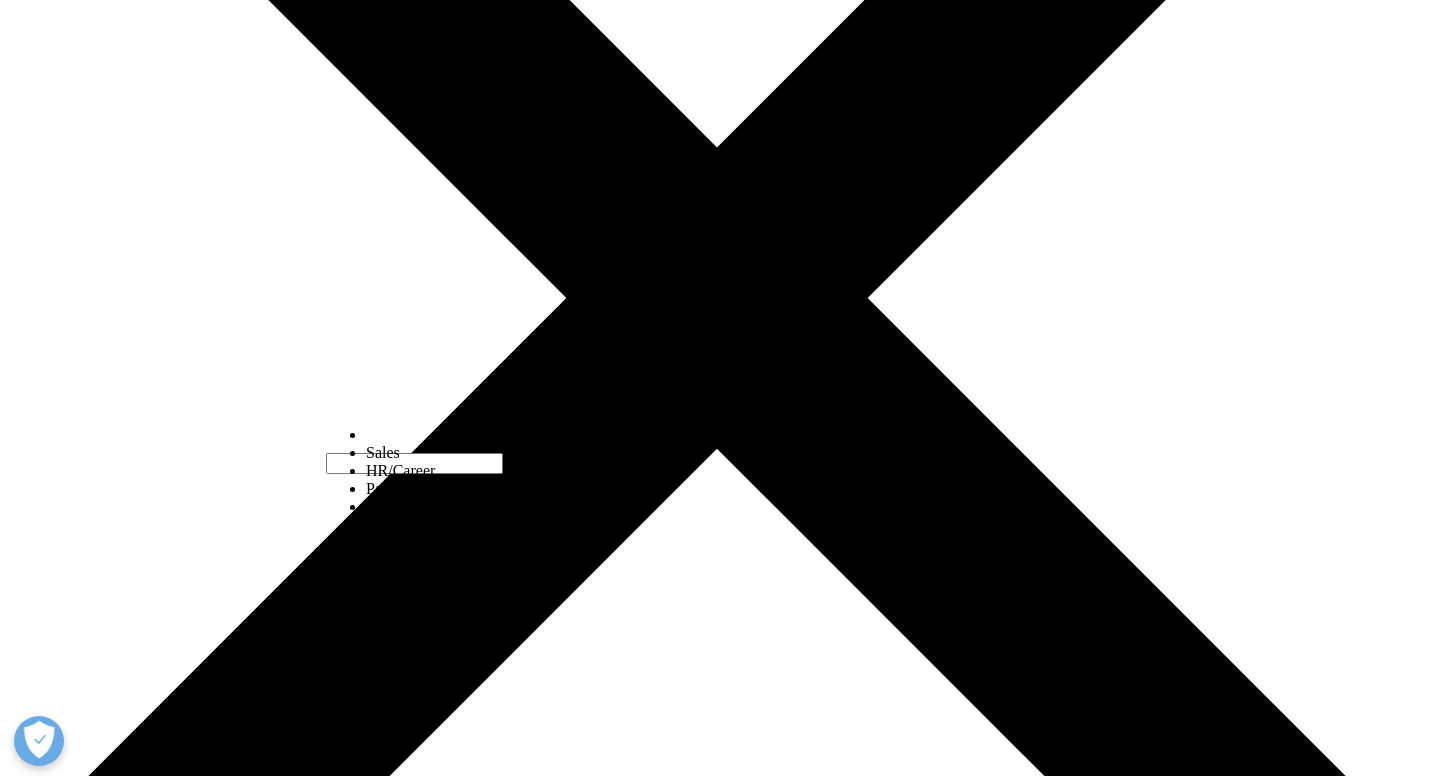 select on "HR/Career" 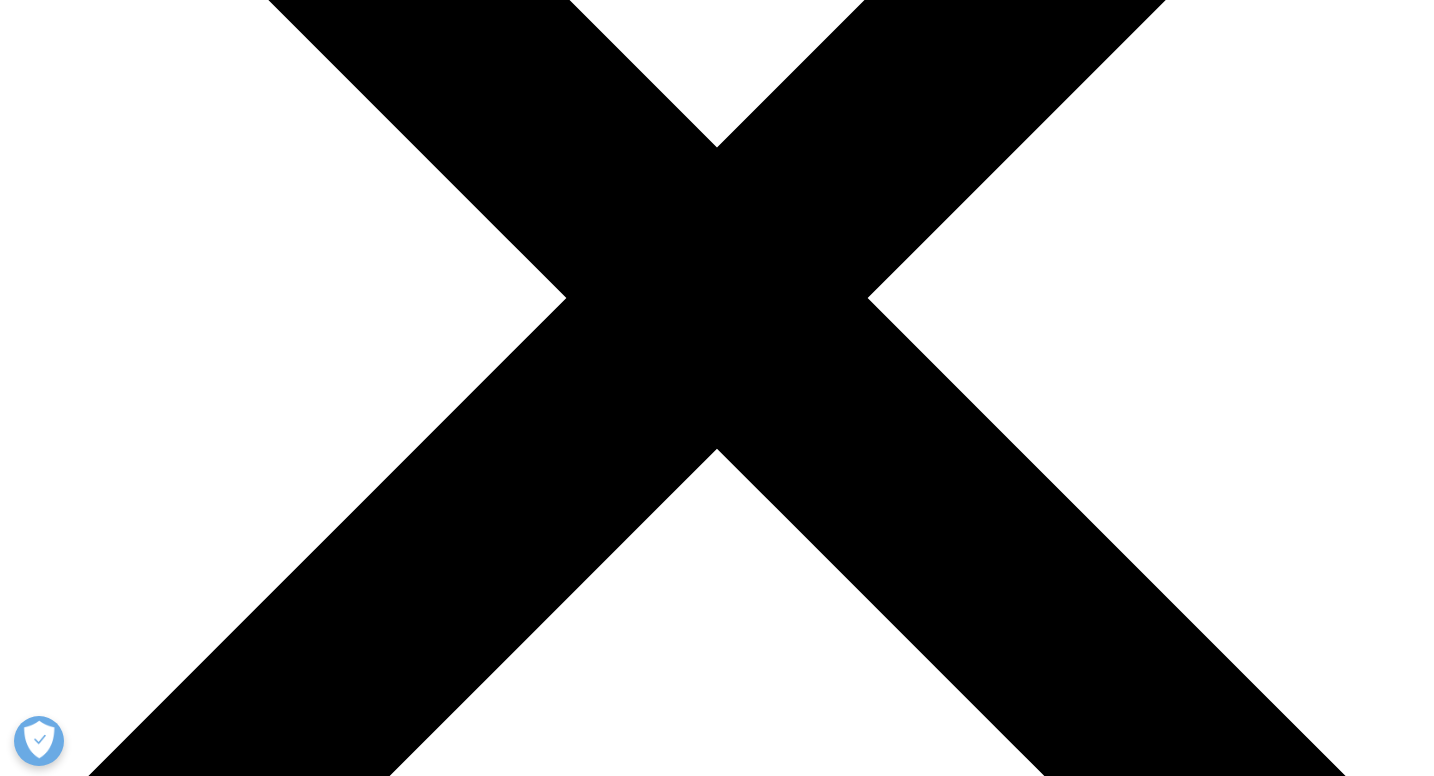 click on "First Name" at bounding box center [172, 27837] 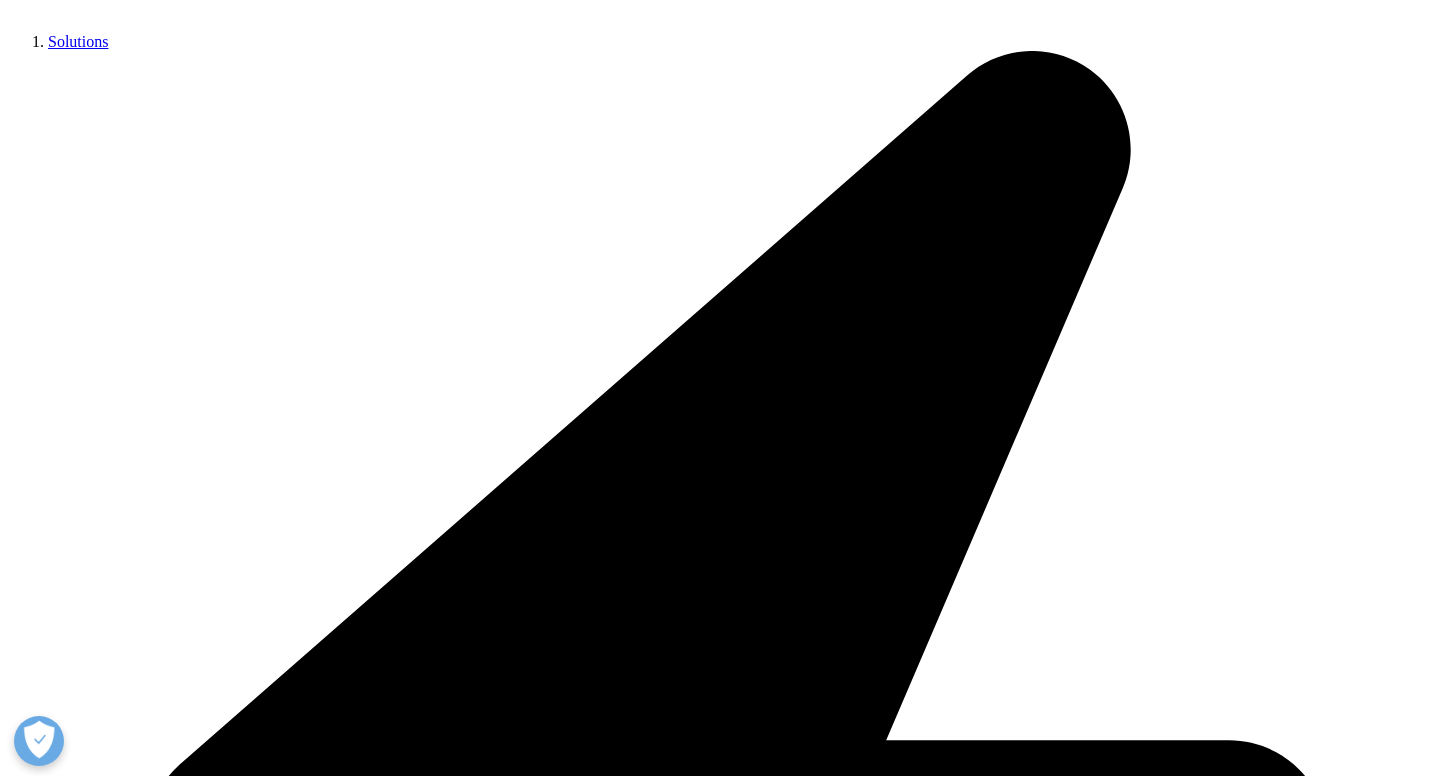 type on "[EMAIL]" 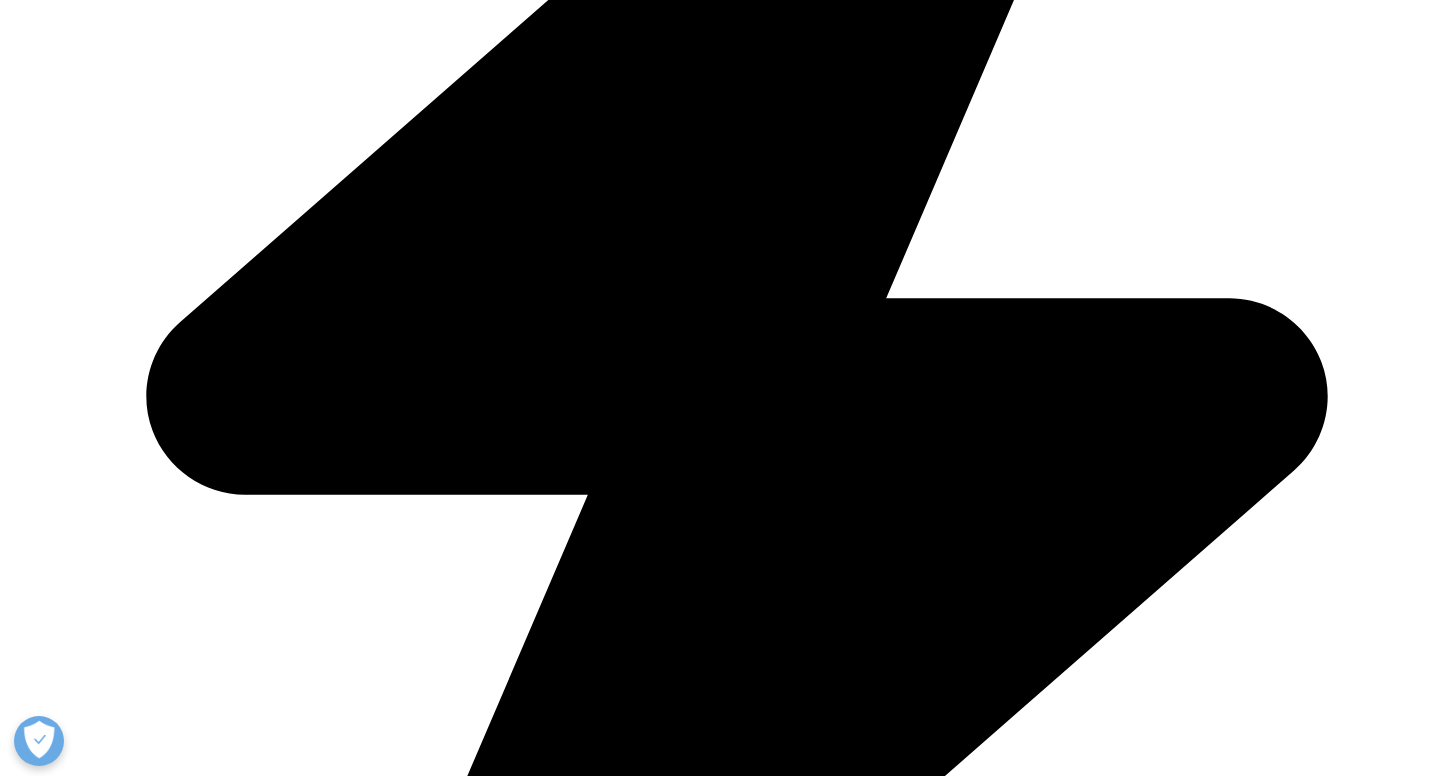 click on "Description" at bounding box center [167, 19831] 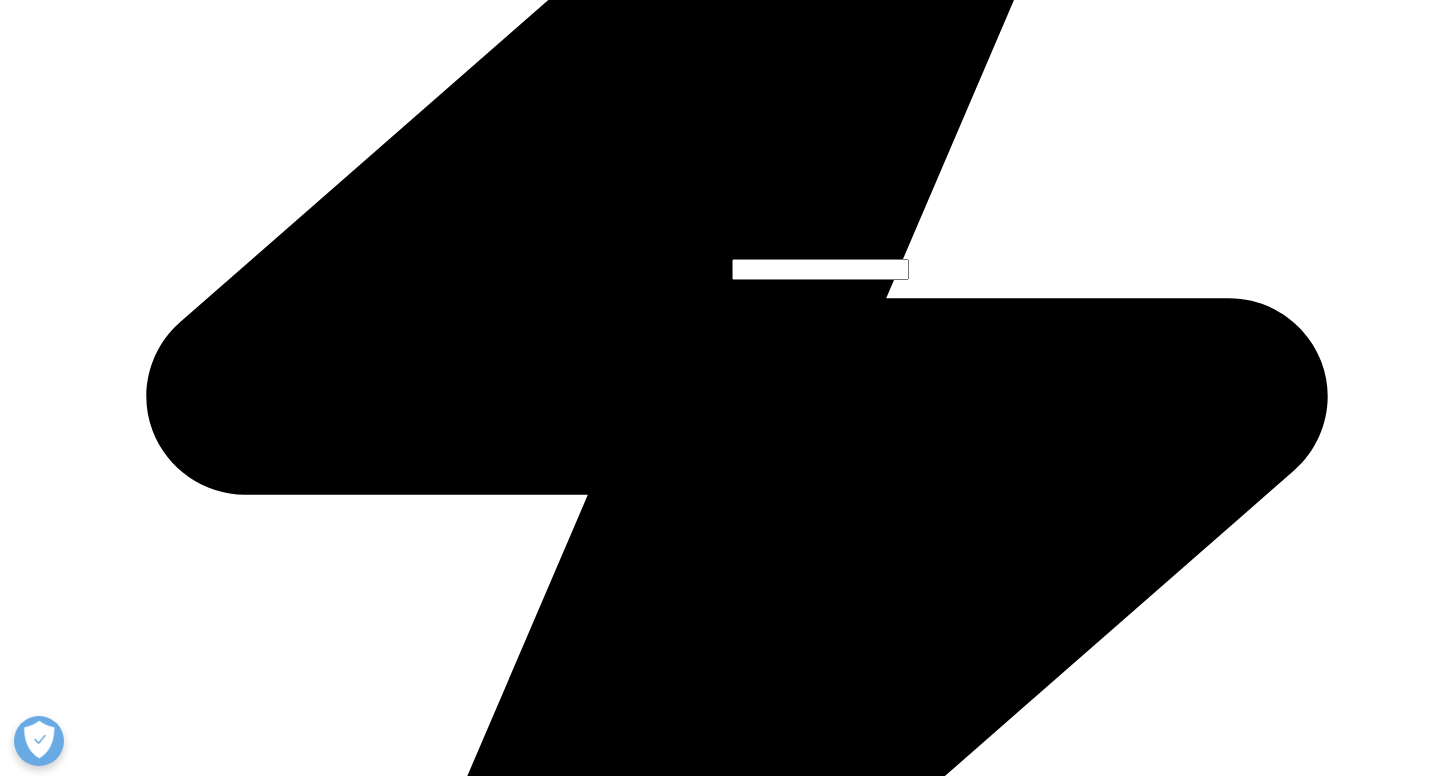 click on "Germany" at bounding box center (383, 20470) 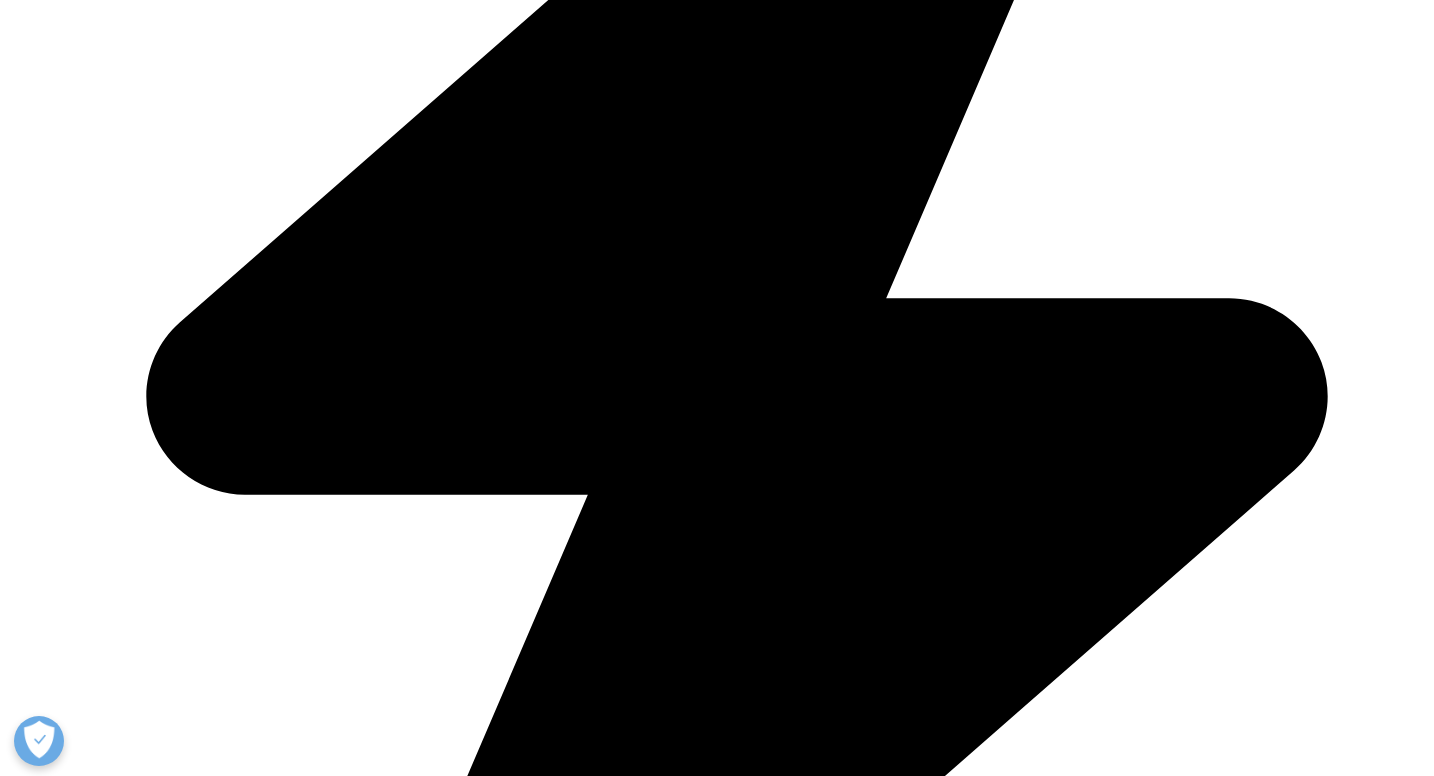 click on "Germany" at bounding box center [383, 20470] 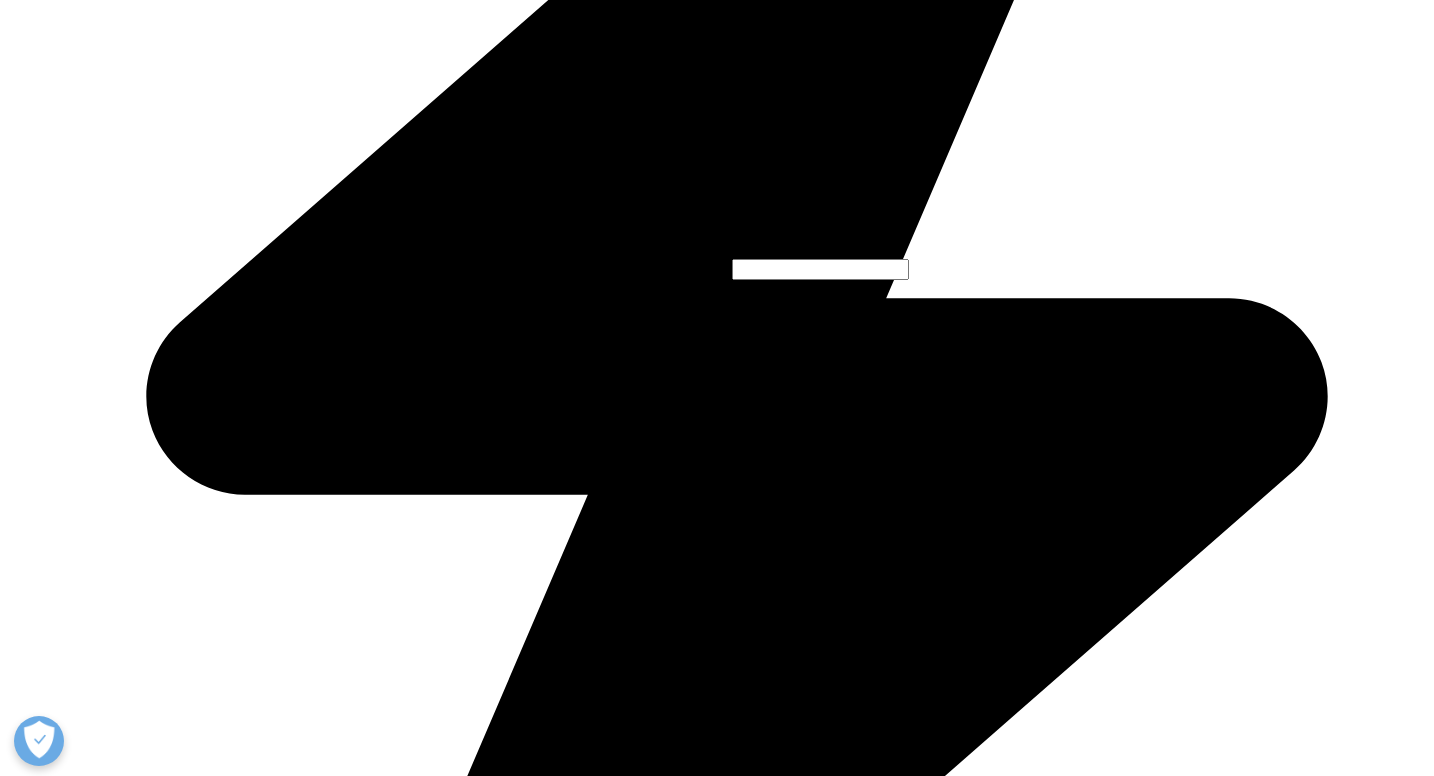 click on "Germany" at bounding box center (383, 21808) 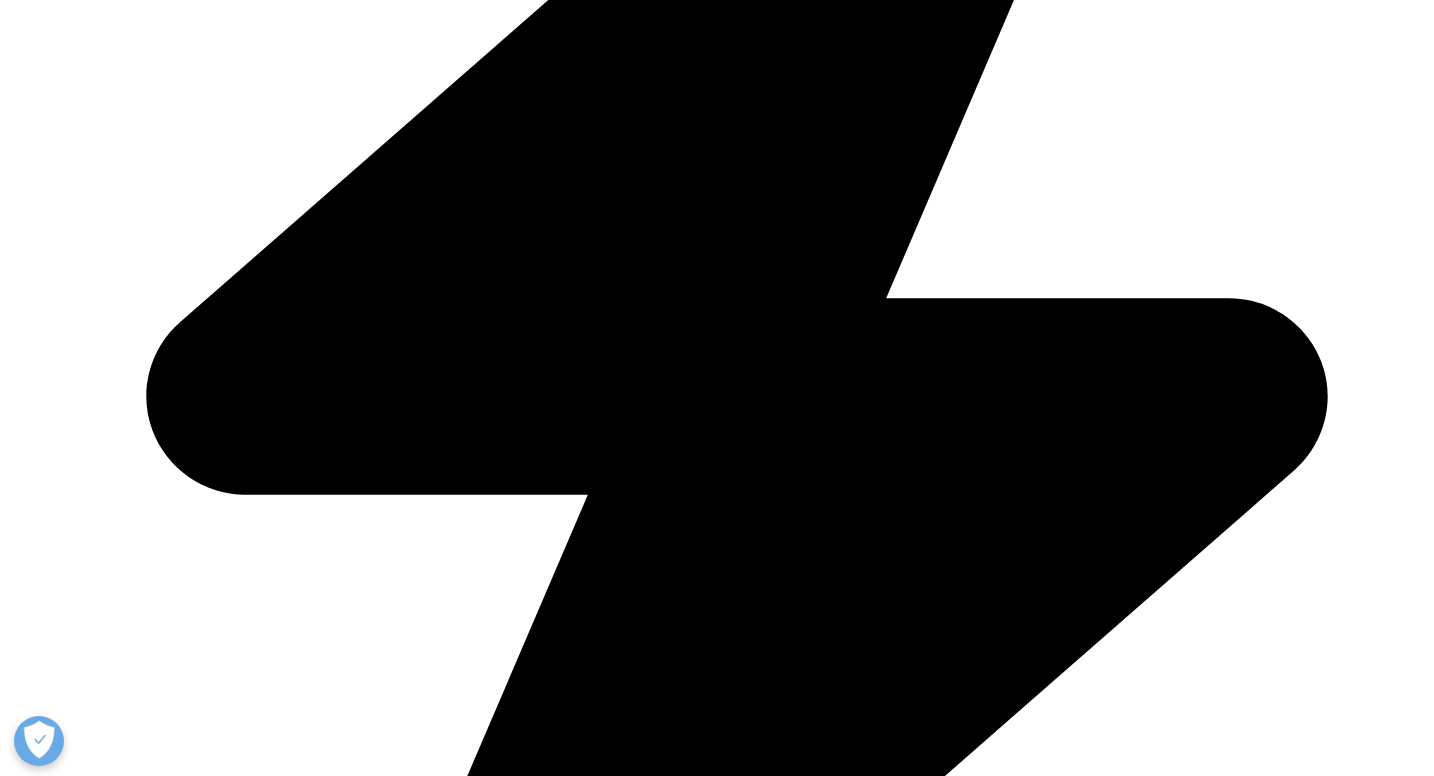 click on "Germany" at bounding box center (383, 21808) 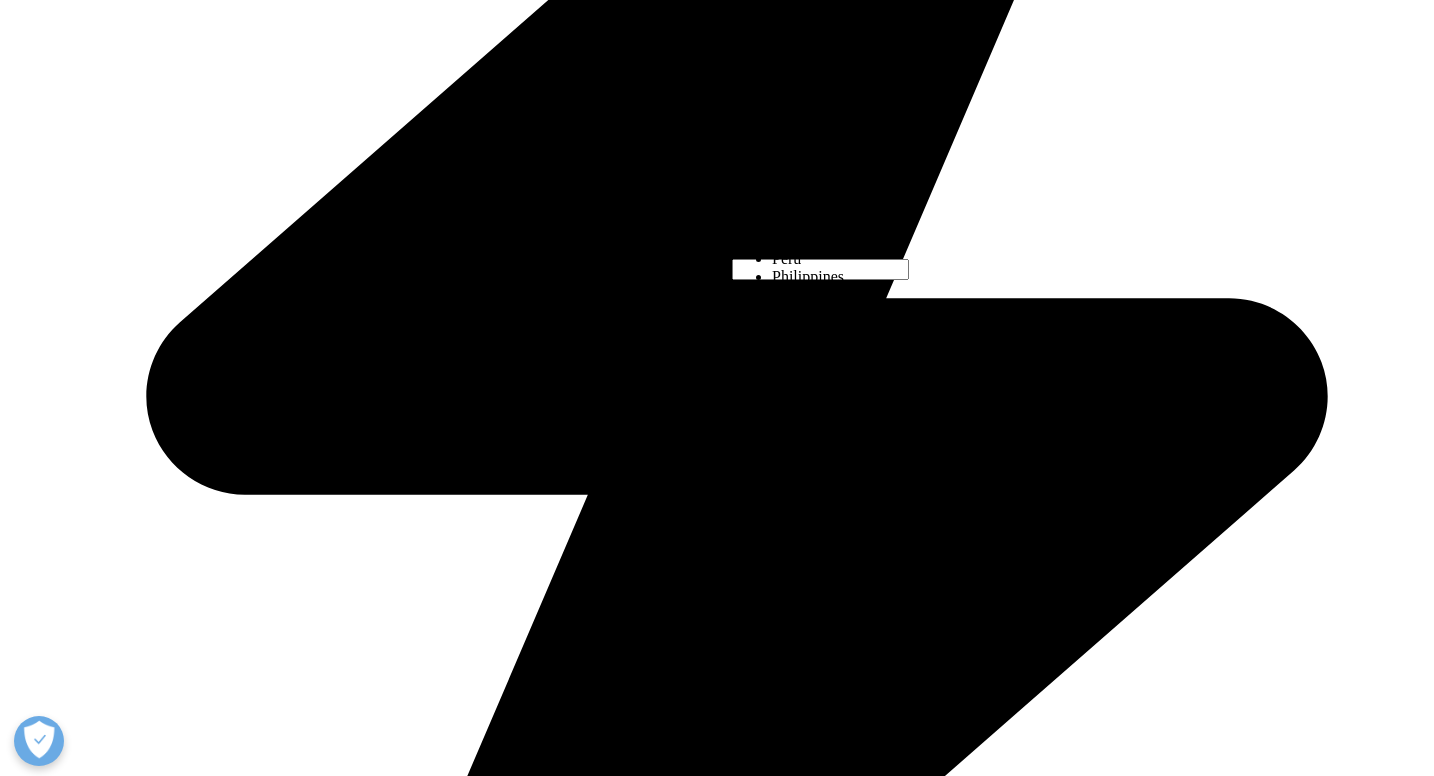 click at bounding box center [772, 331] 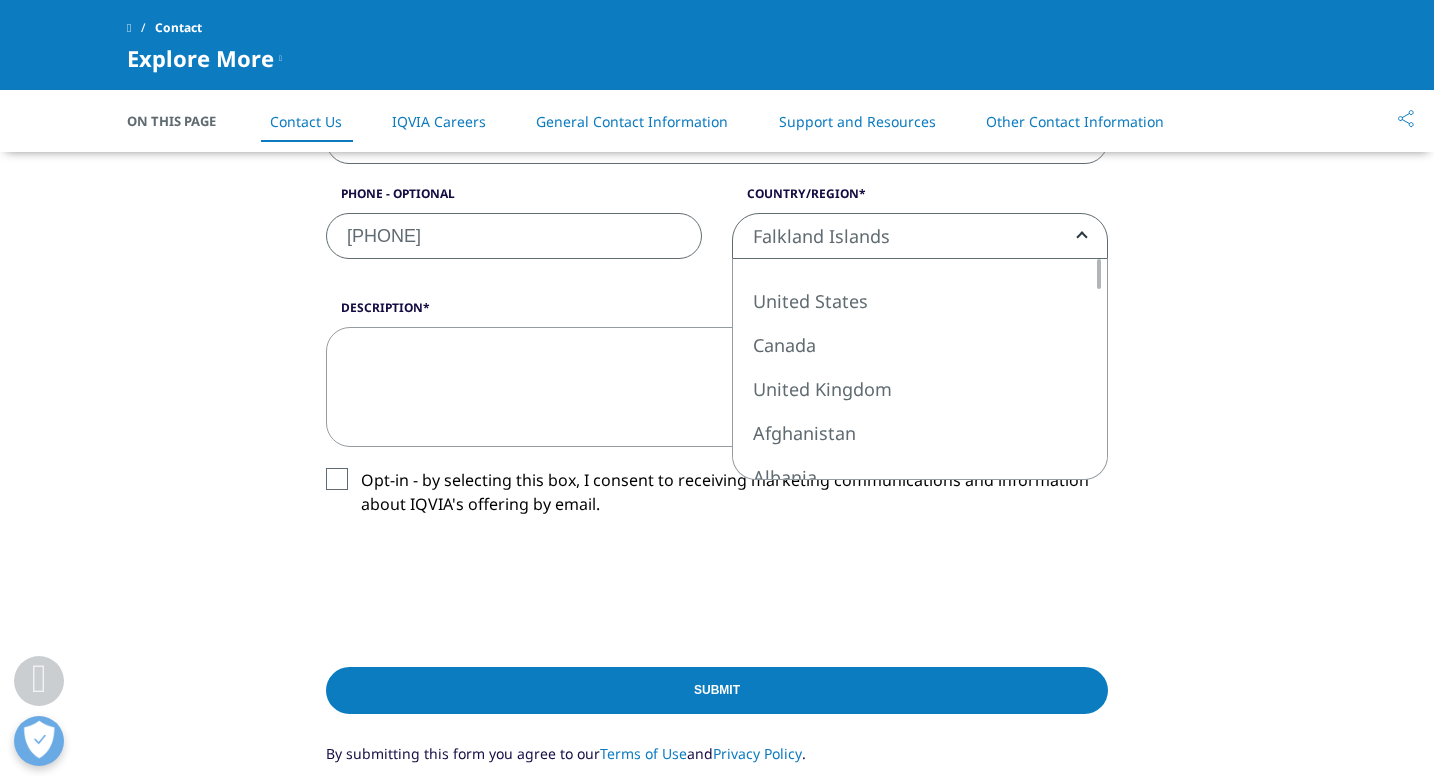click on "Falkland Islands" at bounding box center [920, 237] 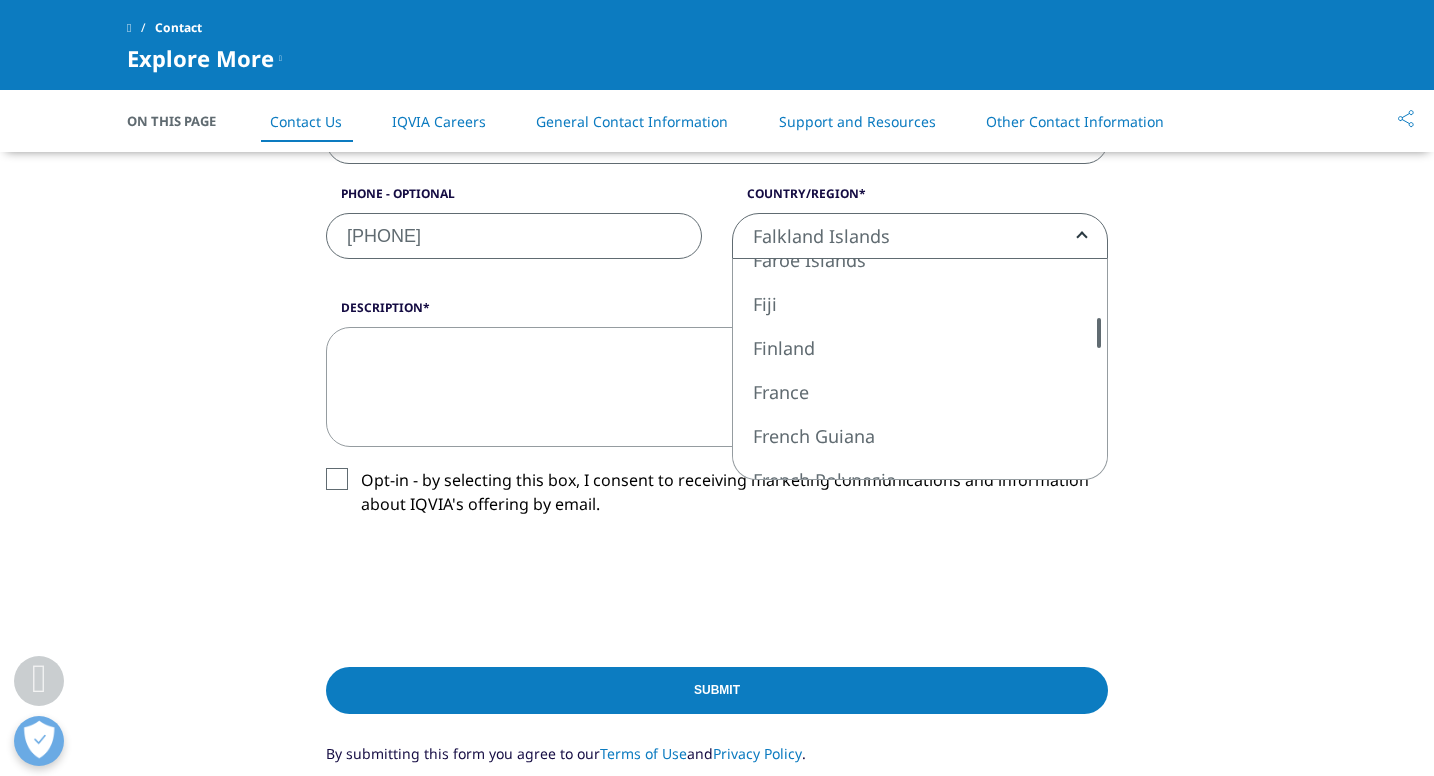 click at bounding box center (1099, 333) 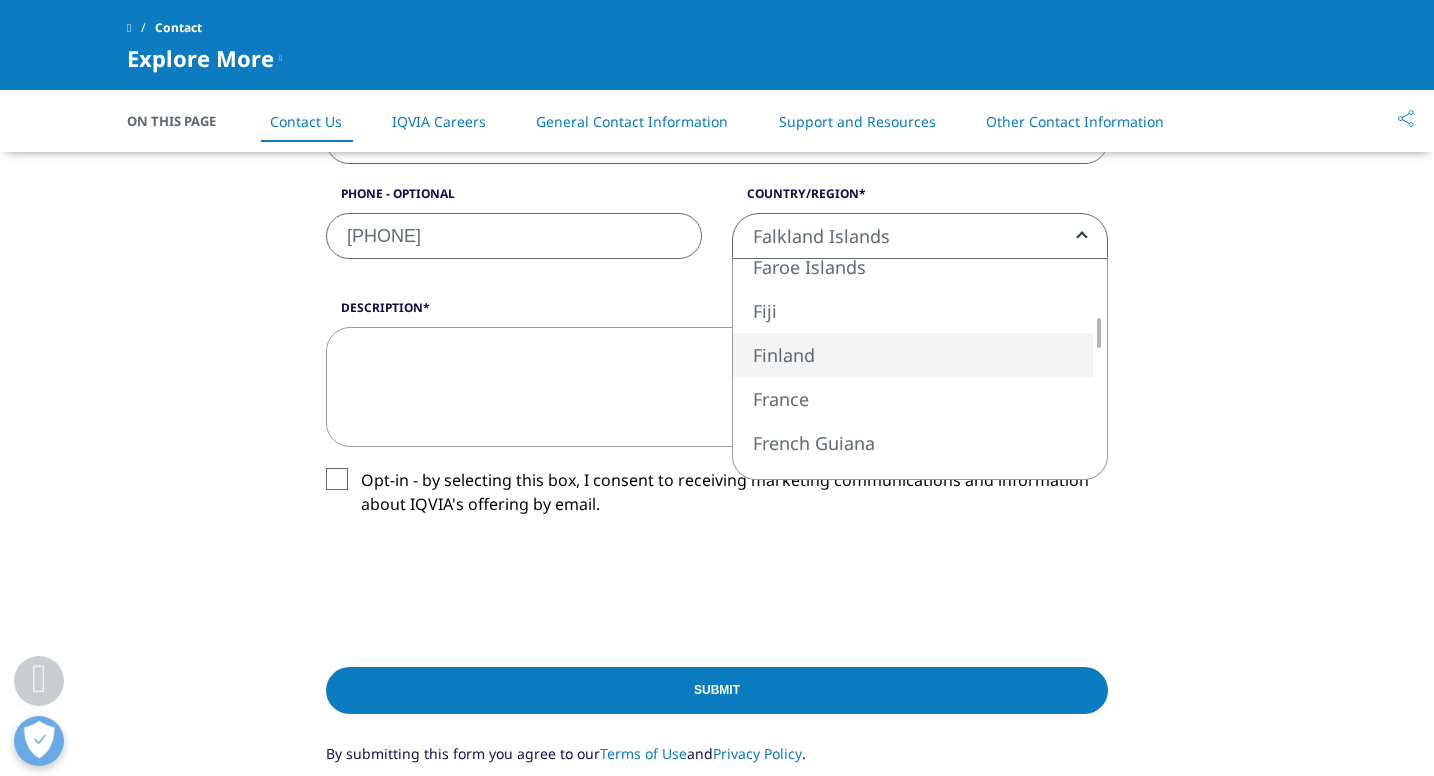 select on "Finland" 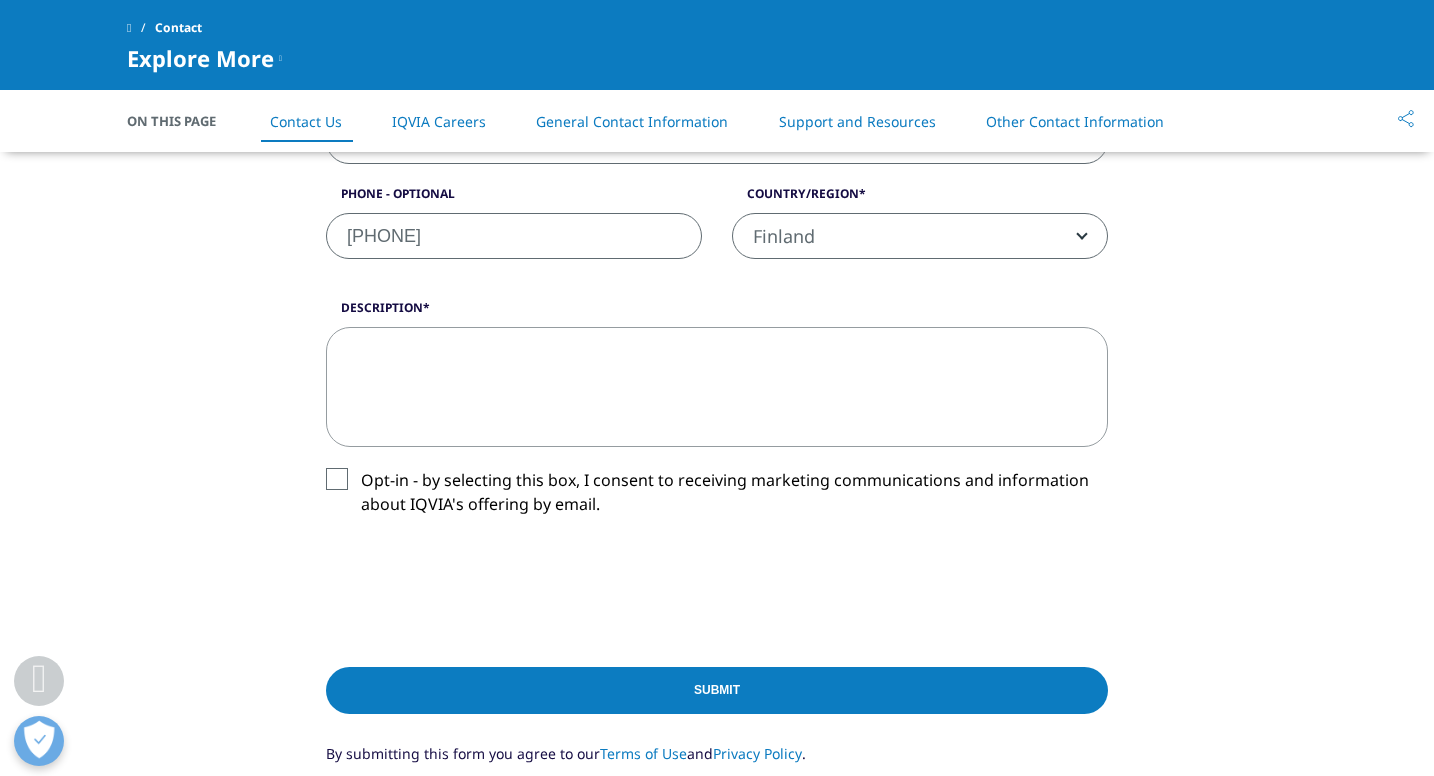 click on "[PHONE]" at bounding box center (514, 236) 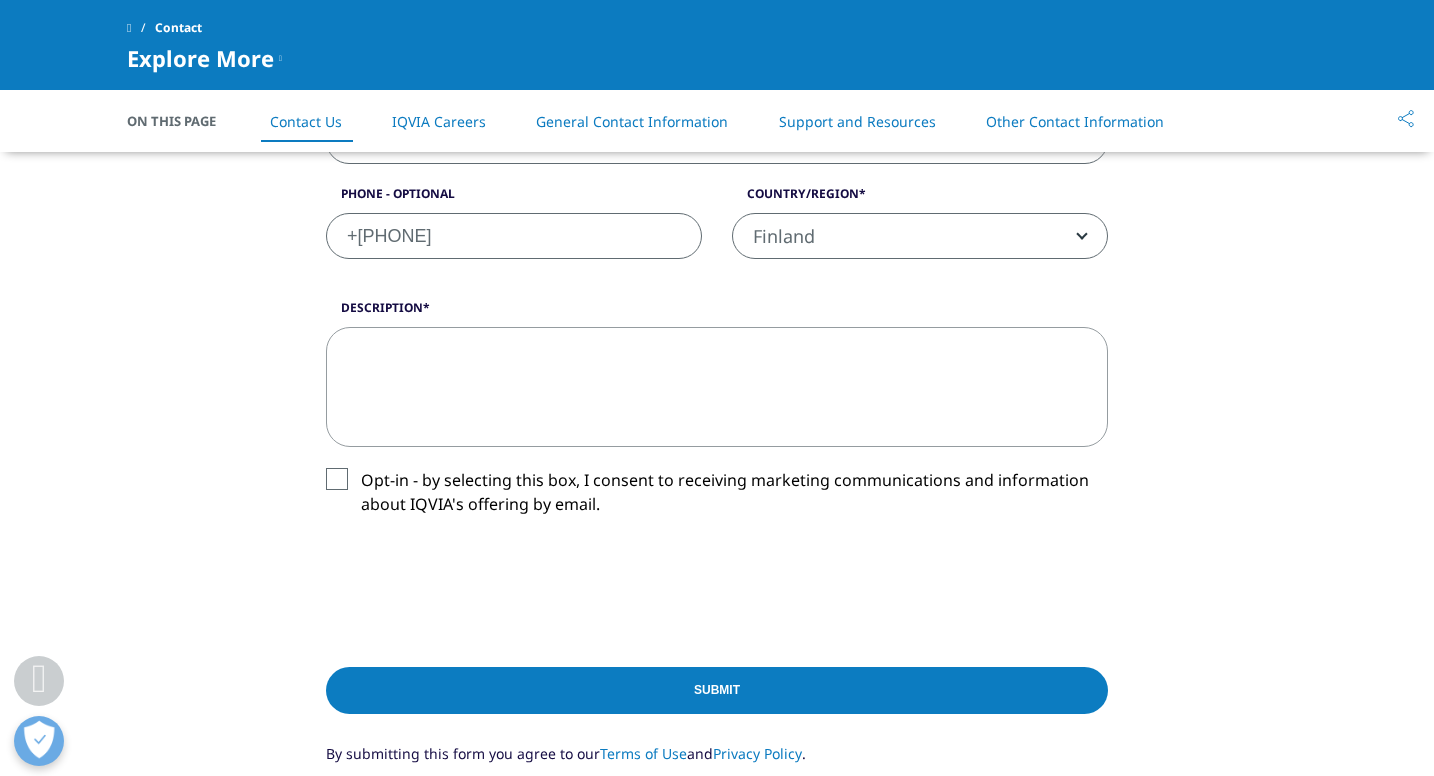 type on "+[PHONE]" 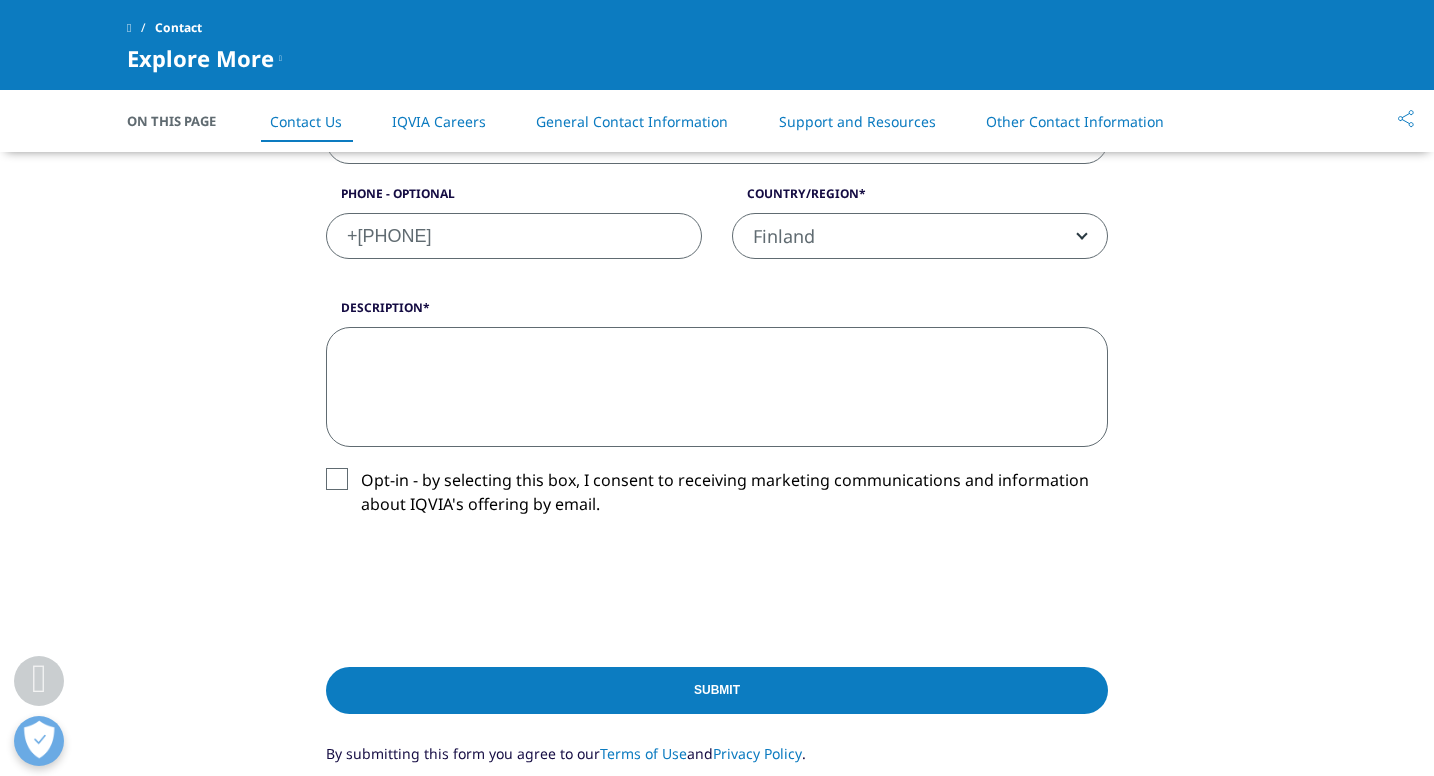 type on "H" 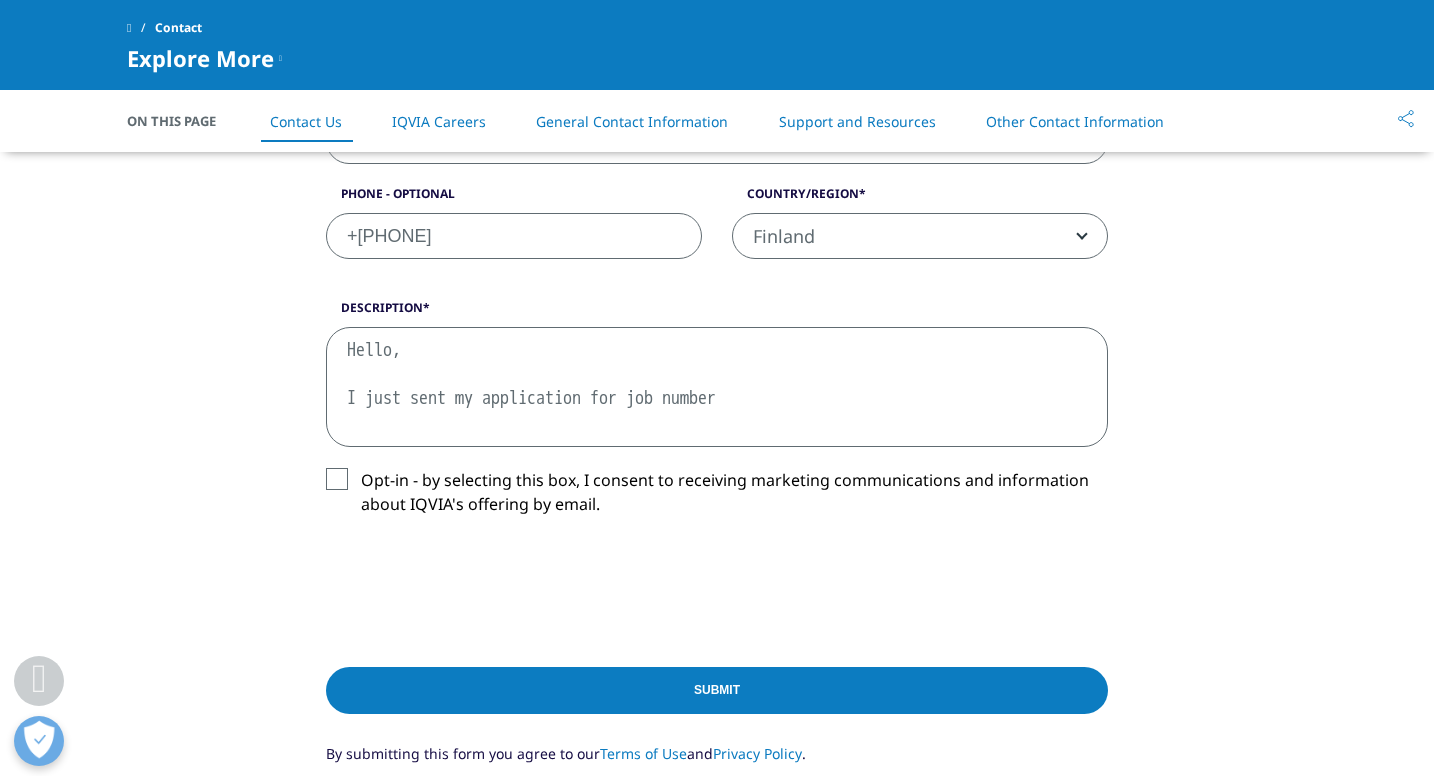 paste on "R1491608" 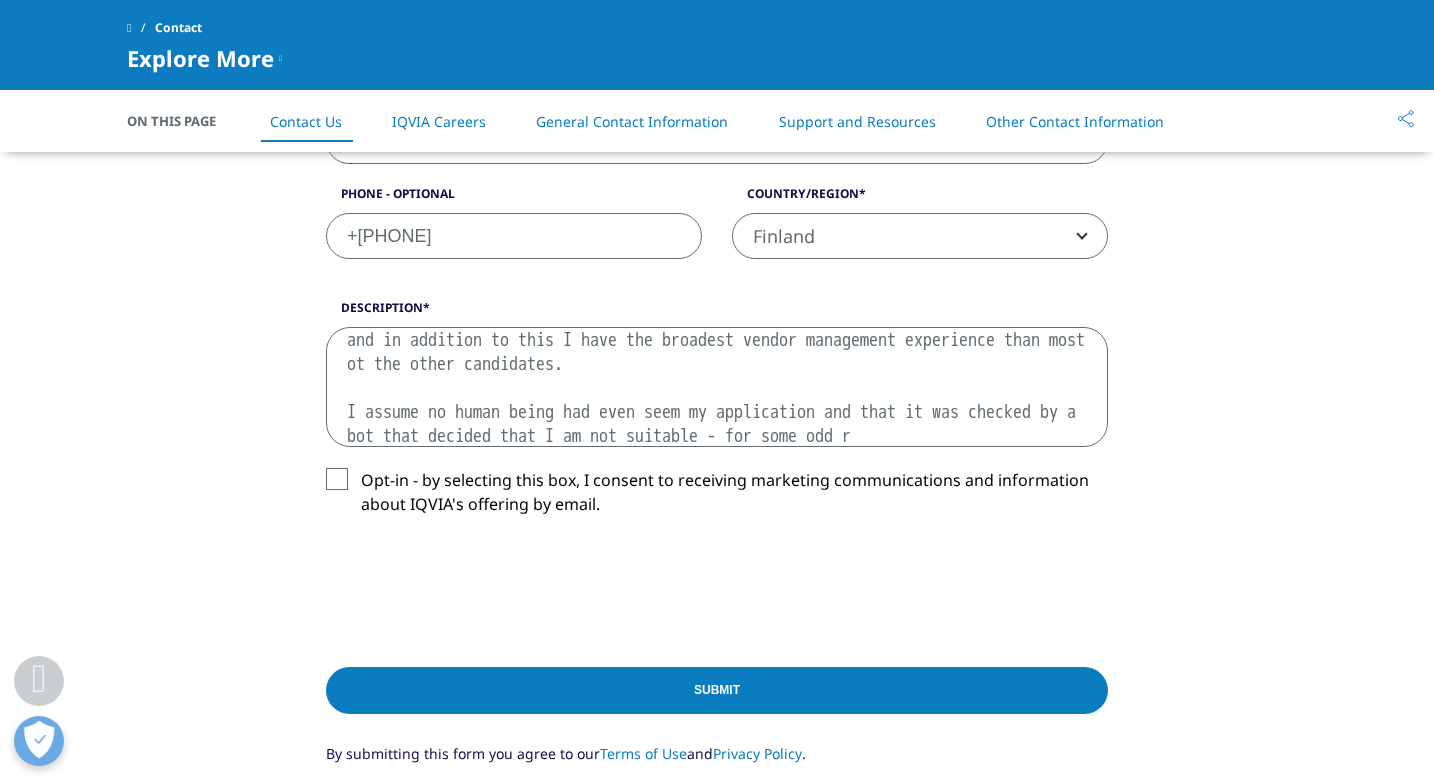 scroll, scrollTop: 178, scrollLeft: 0, axis: vertical 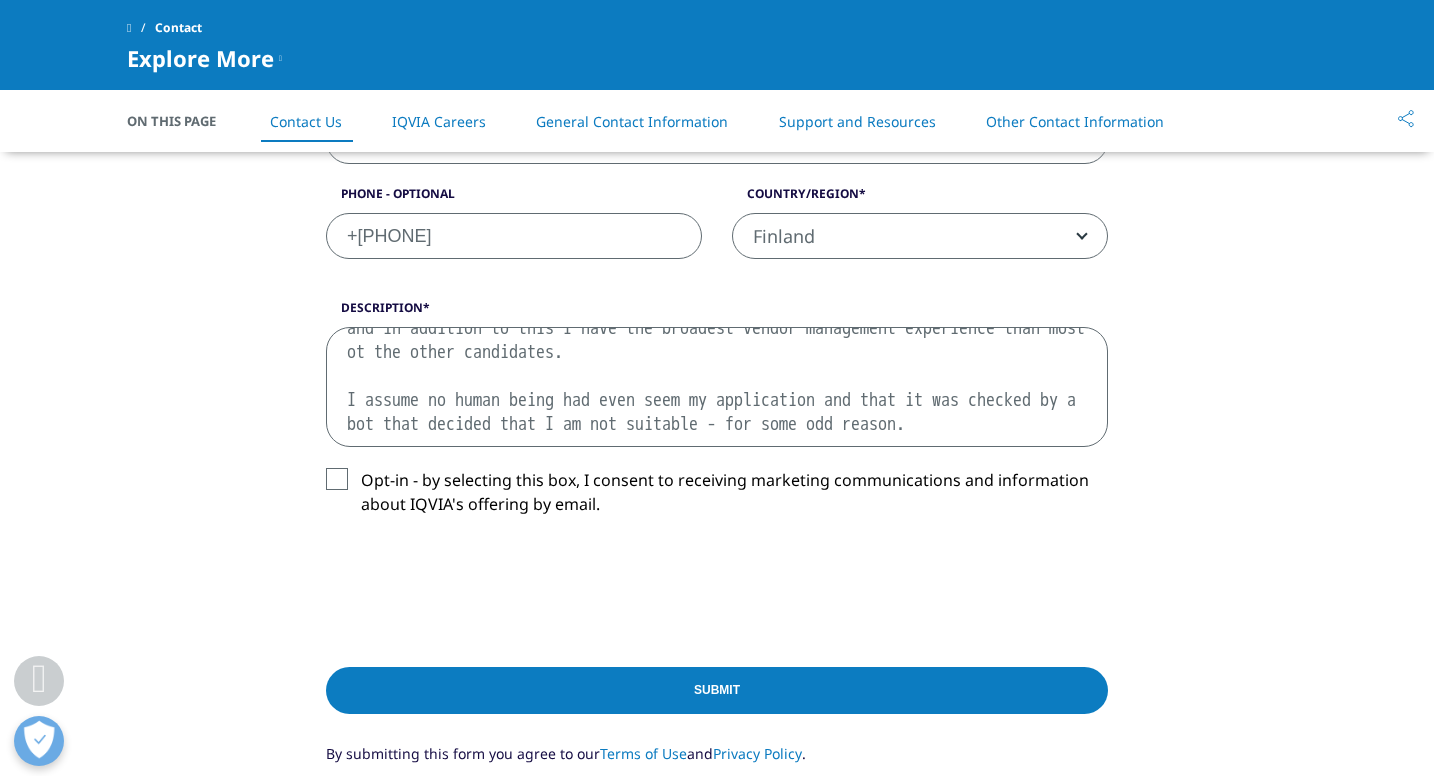 click on "Opt-in - by selecting this box, I consent to receiving marketing communications and information about IQVIA's offering by email." at bounding box center (717, 497) 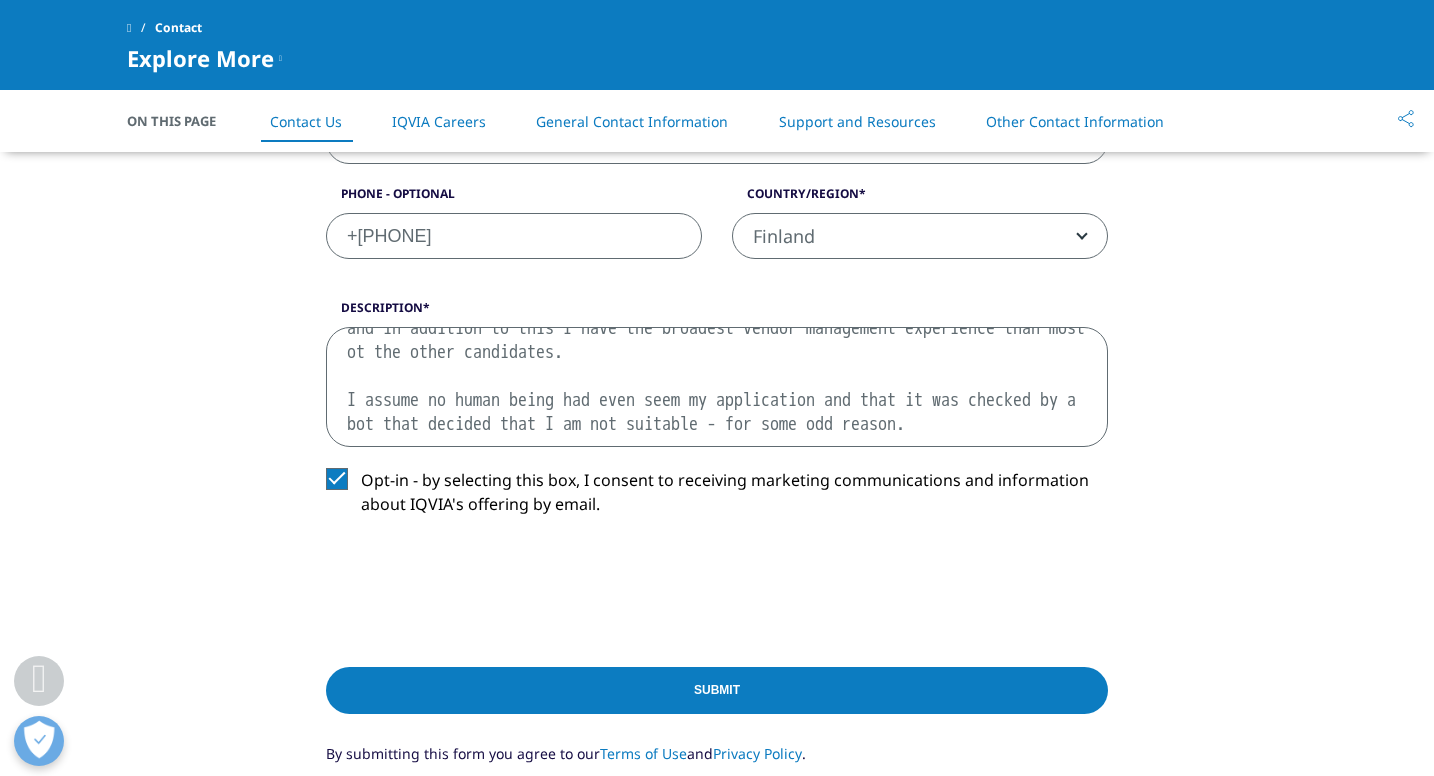 click on "Hello,
I just sent my application for job number R1491608. In an hour I received an answer that I will not be considered for the role.
May I kindly ask why? I have worked at [COMPANY], know their systems and culture, and in addition to this I have the broadest vendor management experience than most ot the other candidates.
I assume no human being had even seem my application and that it was checked by a bot that decided that I am not suitable - for some odd reason." at bounding box center (717, 387) 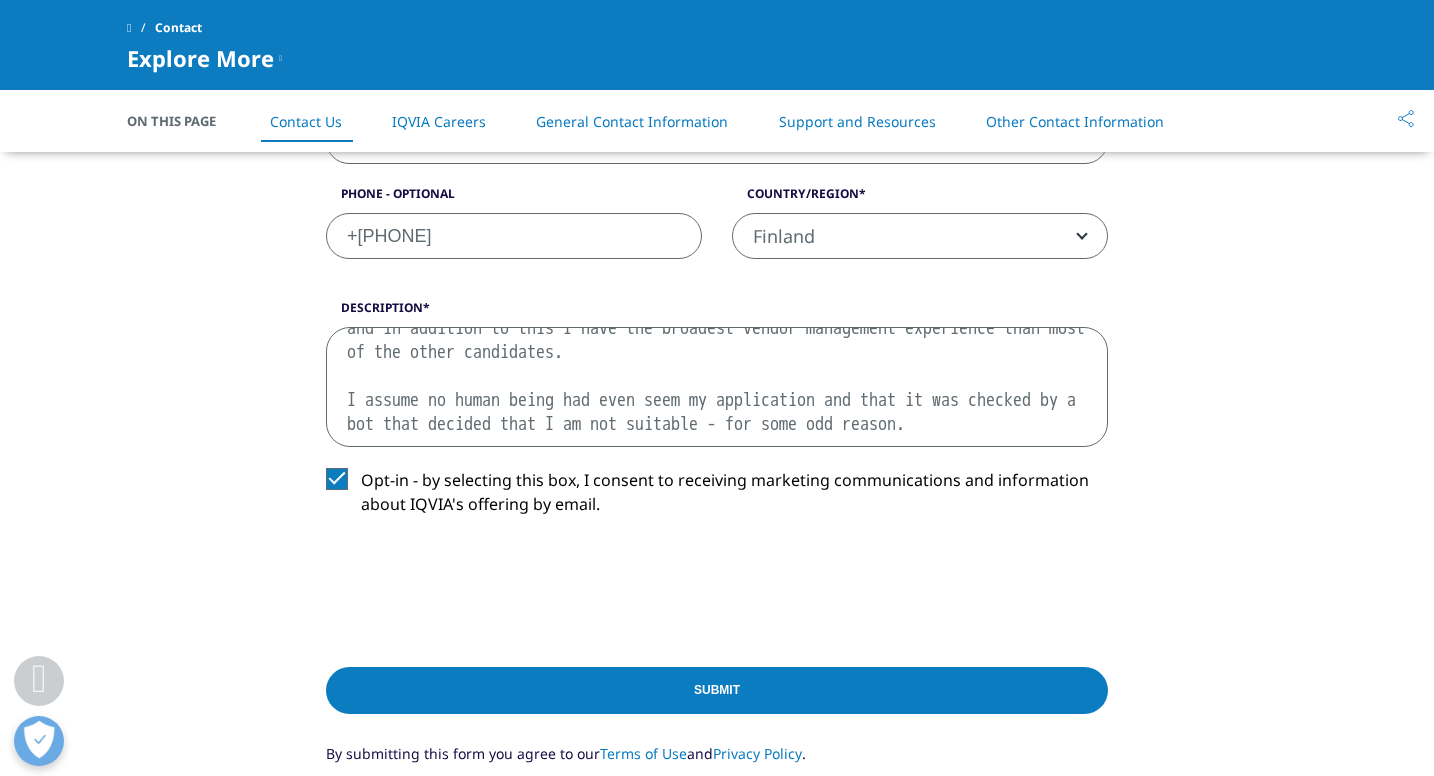 click on "Hello,
I just sent my application for job number R1491608. In an hour I received an answer that I will not be considered for the role.
May I kindly ask why? I have worked at [COMPANY], know their systems and culture, and in addition to this I have the broadest vendor management experience than most of the other candidates.
I assume no human being had even seem my application and that it was checked by a bot that decided that I am not suitable - for some odd reason." at bounding box center (717, 387) 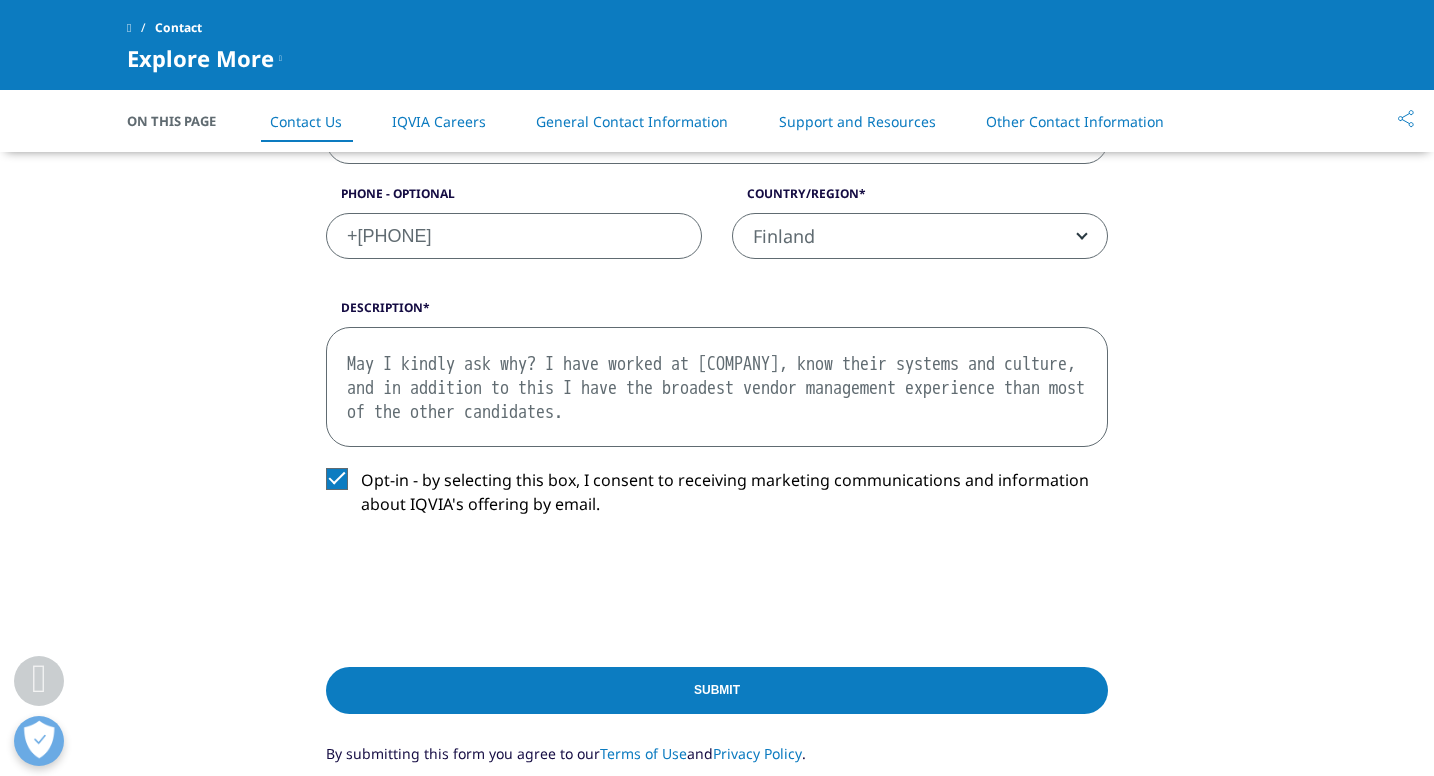 click on "Hello,
I just sent my application for job number R1491608. In an hour I received an answer that I will not be considered for the role.
May I kindly ask why? I have worked at [COMPANY], know their systems and culture, and in addition to this I have the broadest vendor management experience than most of the other candidates.
I assume no human being had even seem my application and that it was checked by a bot that decided that I am not suitable - for some odd reason." at bounding box center [717, 387] 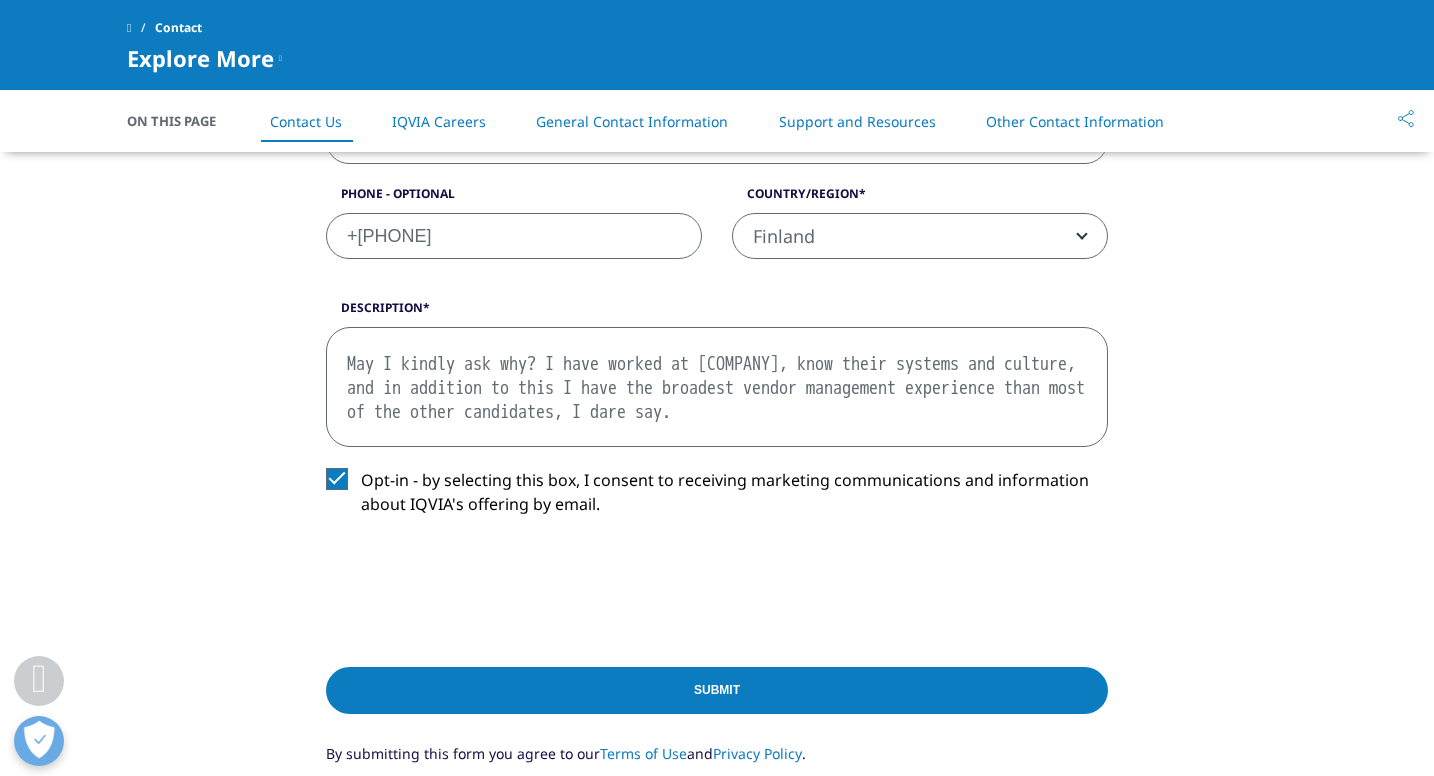 type on "Hello,
I just sent my application for job number R1491608. In an hour I received an answer that I will not be considered for the role.
May I kindly ask why? I have worked at [COMPANY], know their systems and culture, and in addition to this I have the broadest vendor management experience than most of the other candidates, I dare say.
I assume no human being had even seem my application and that it was checked by a bot that decided that I am not suitable - for some odd reason." 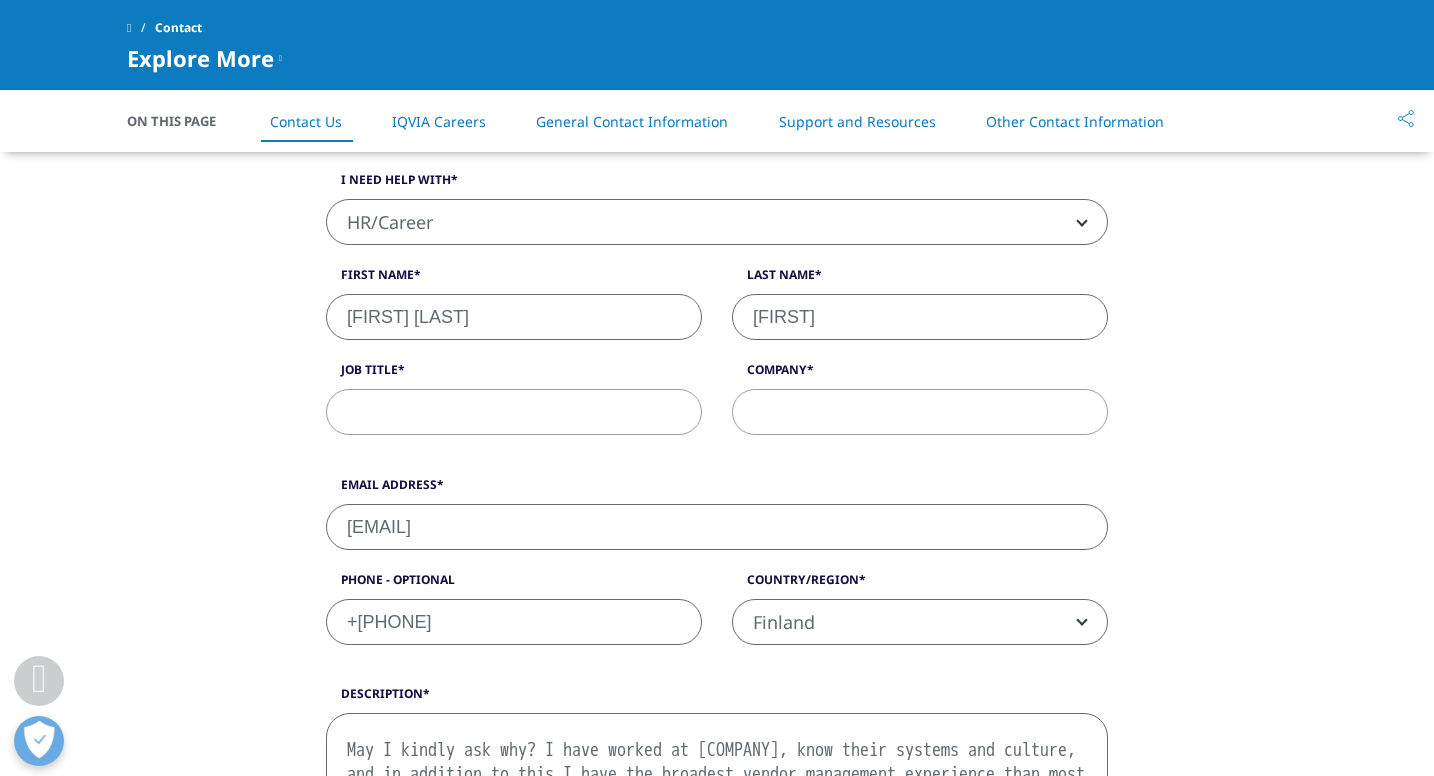 scroll, scrollTop: 482, scrollLeft: 0, axis: vertical 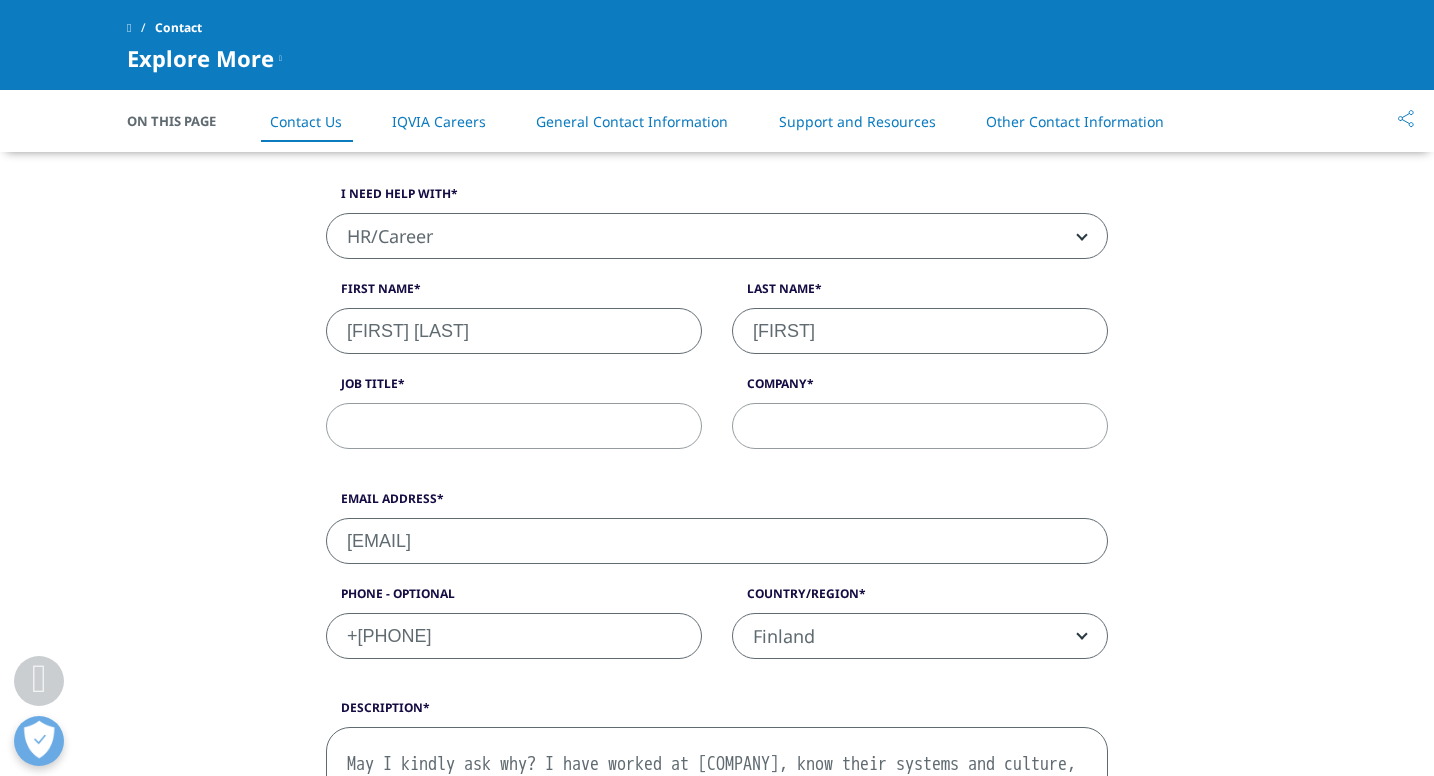 click on "Job Title" at bounding box center (514, 426) 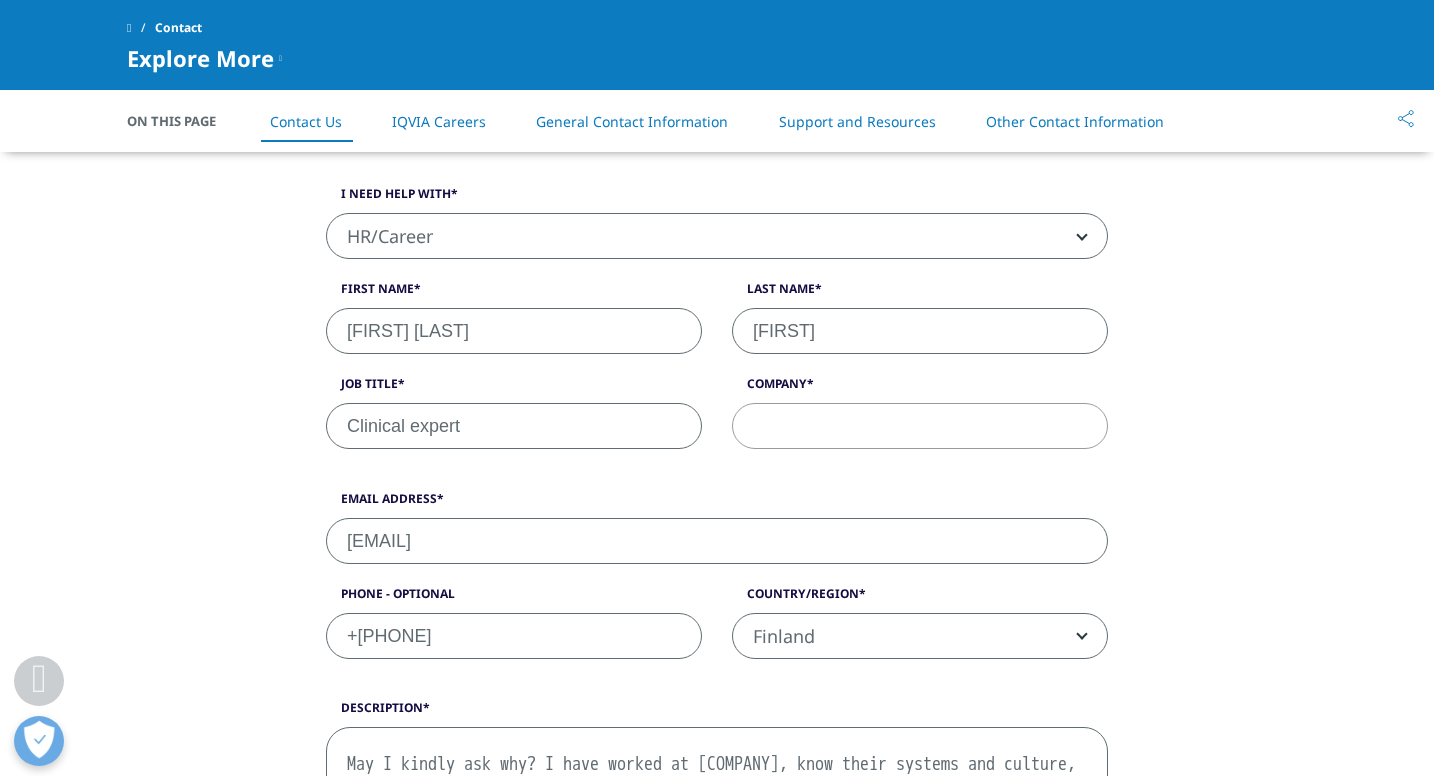 type on "Clinical expert" 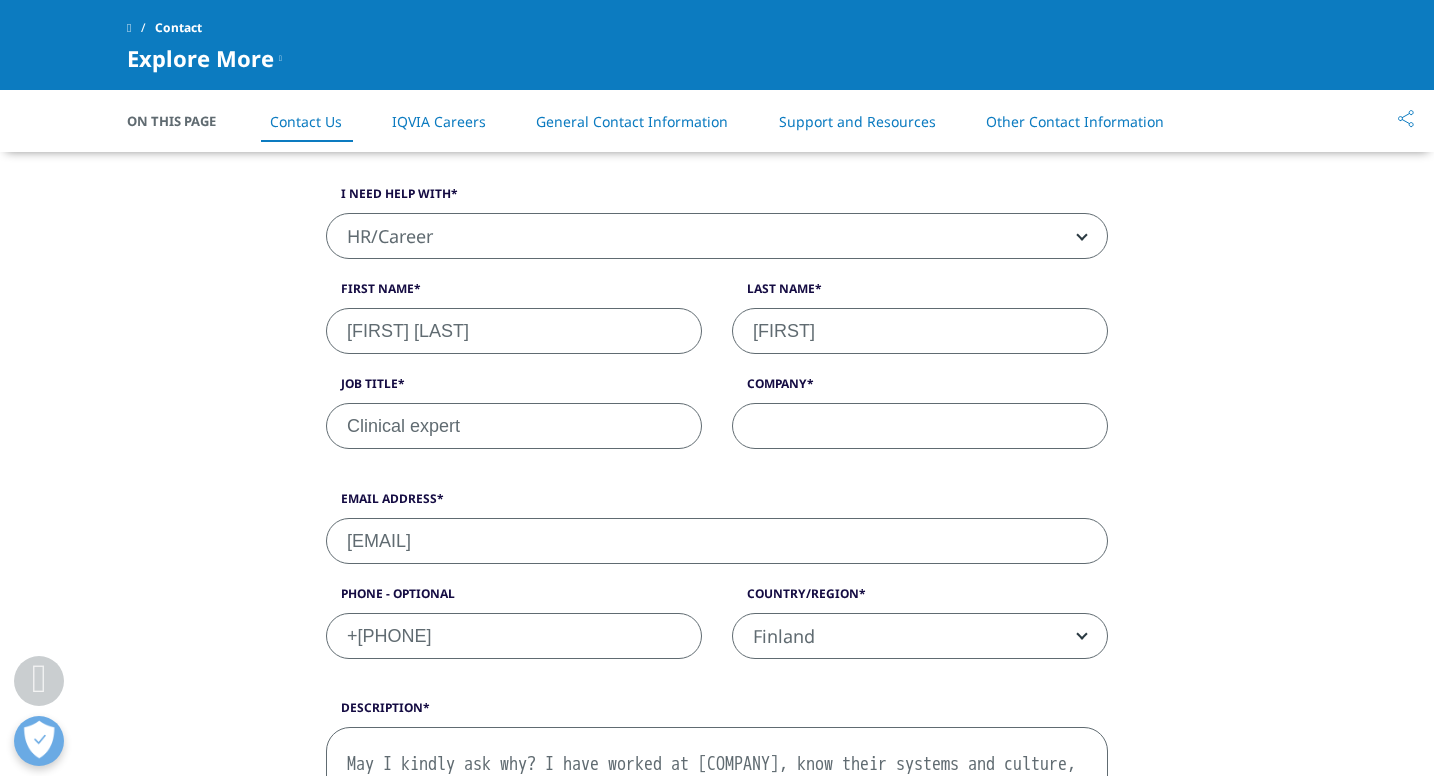 click on "Company" at bounding box center (920, 426) 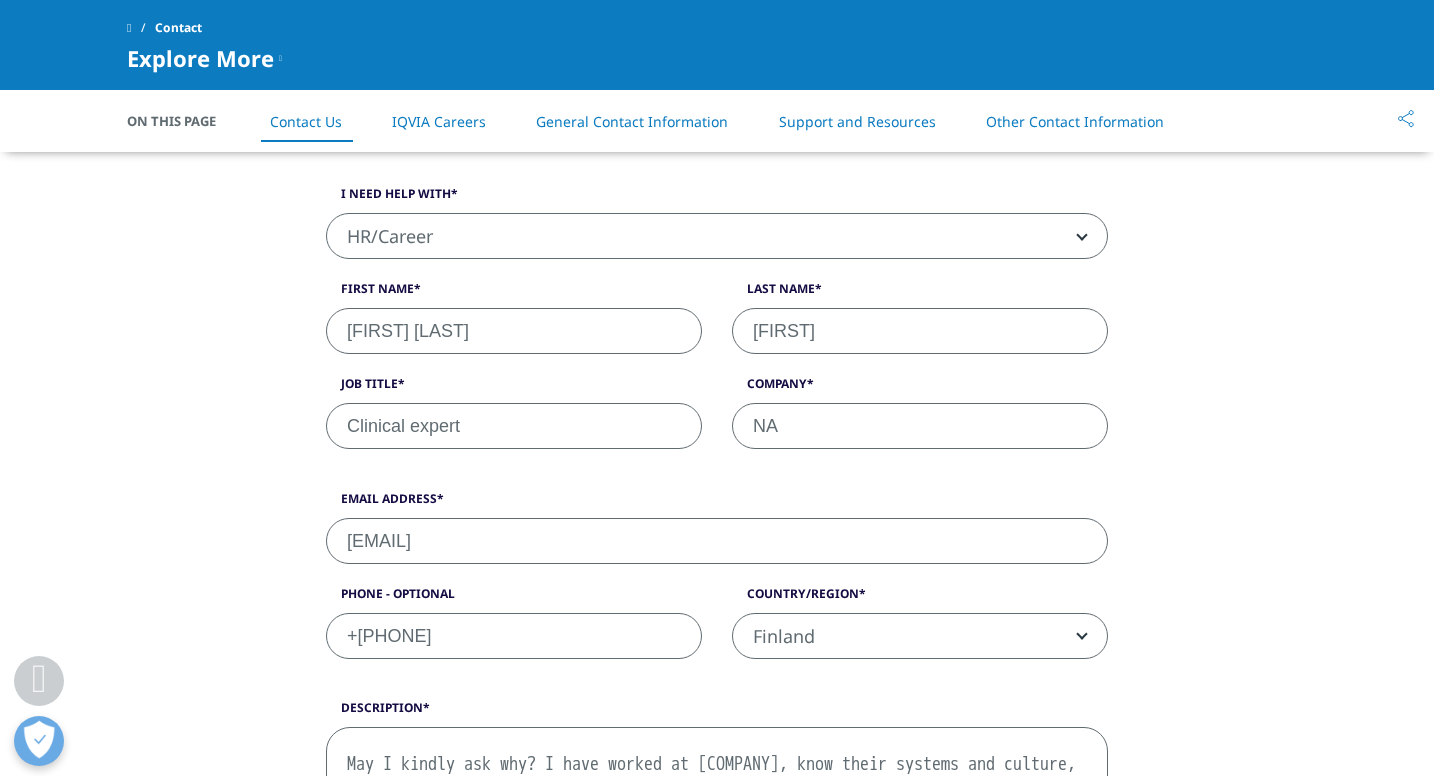 type on "NA" 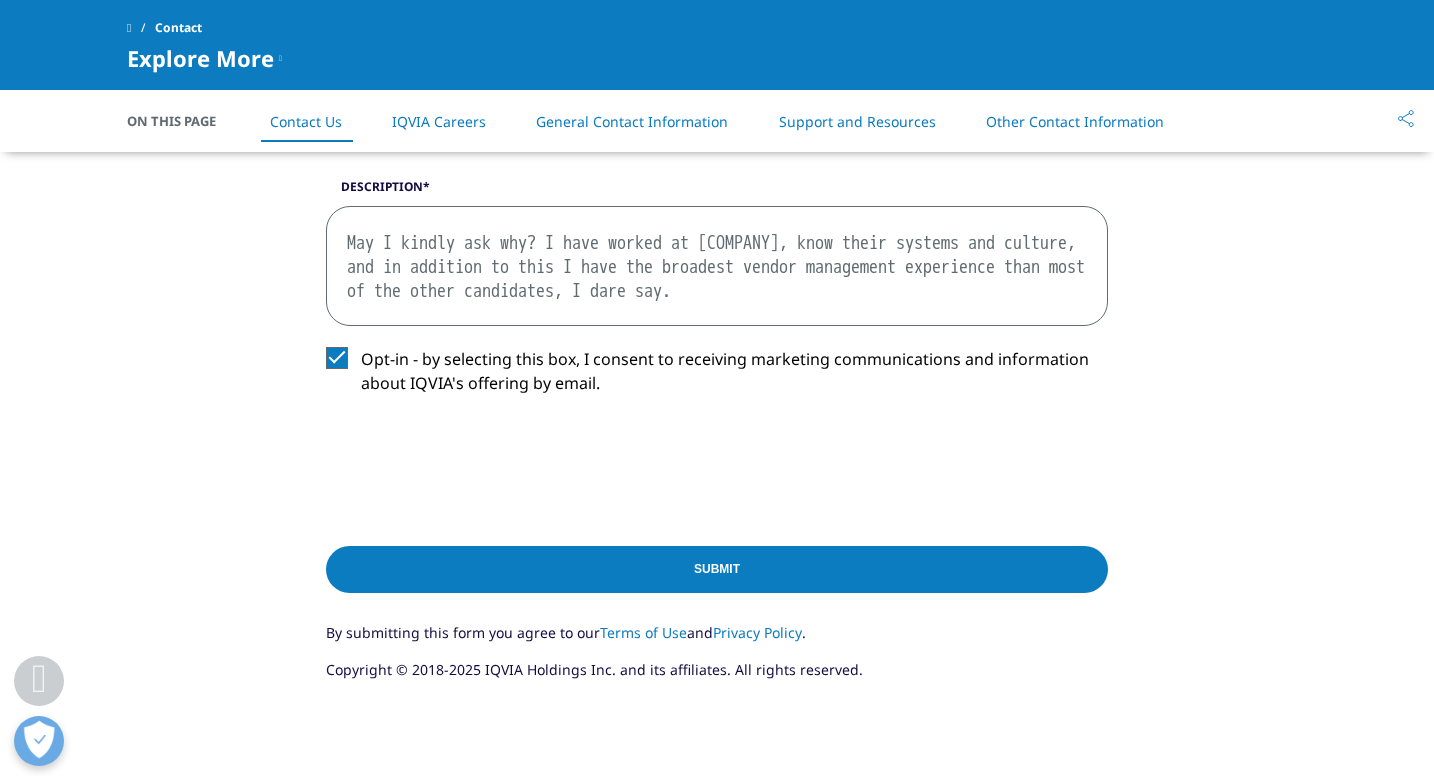 scroll, scrollTop: 1042, scrollLeft: 0, axis: vertical 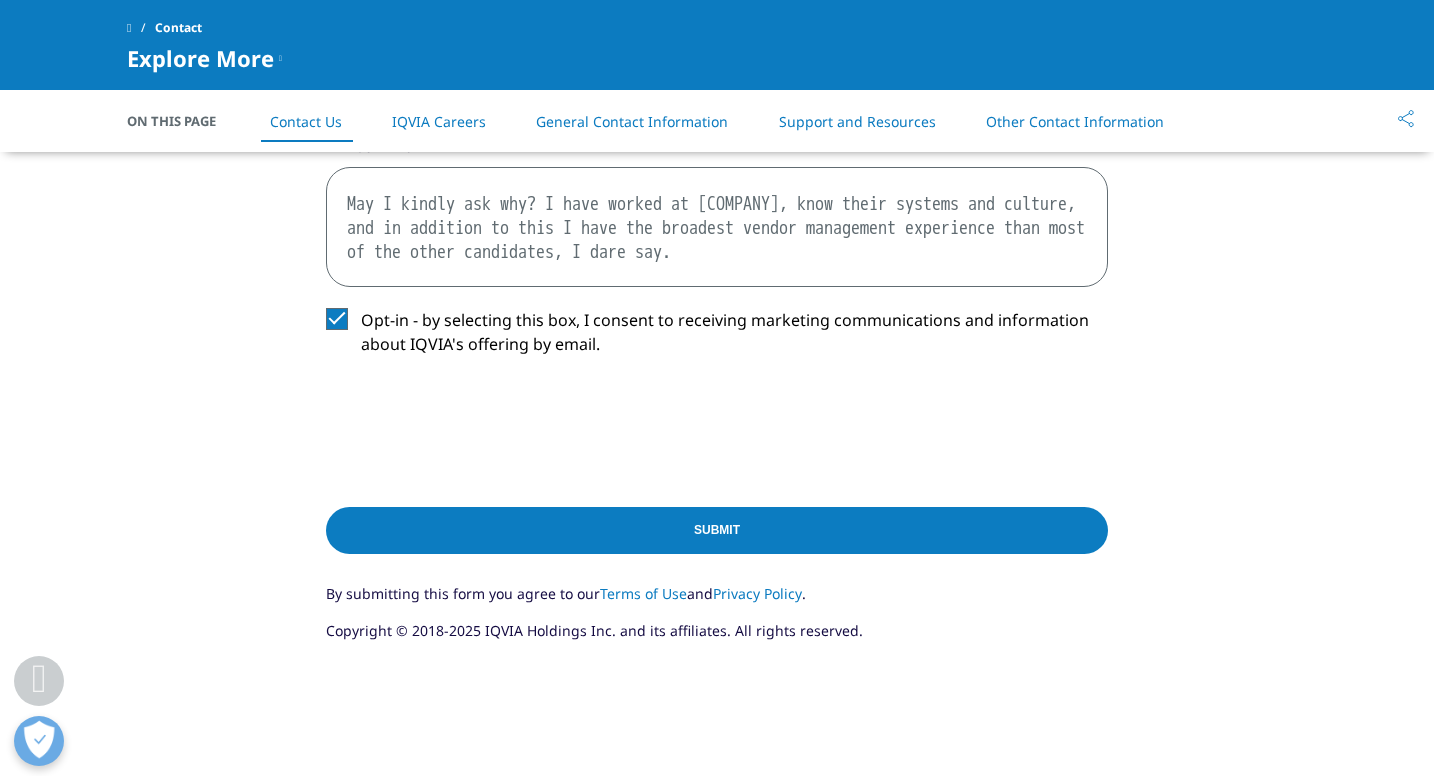 click on "Submit" at bounding box center [717, 530] 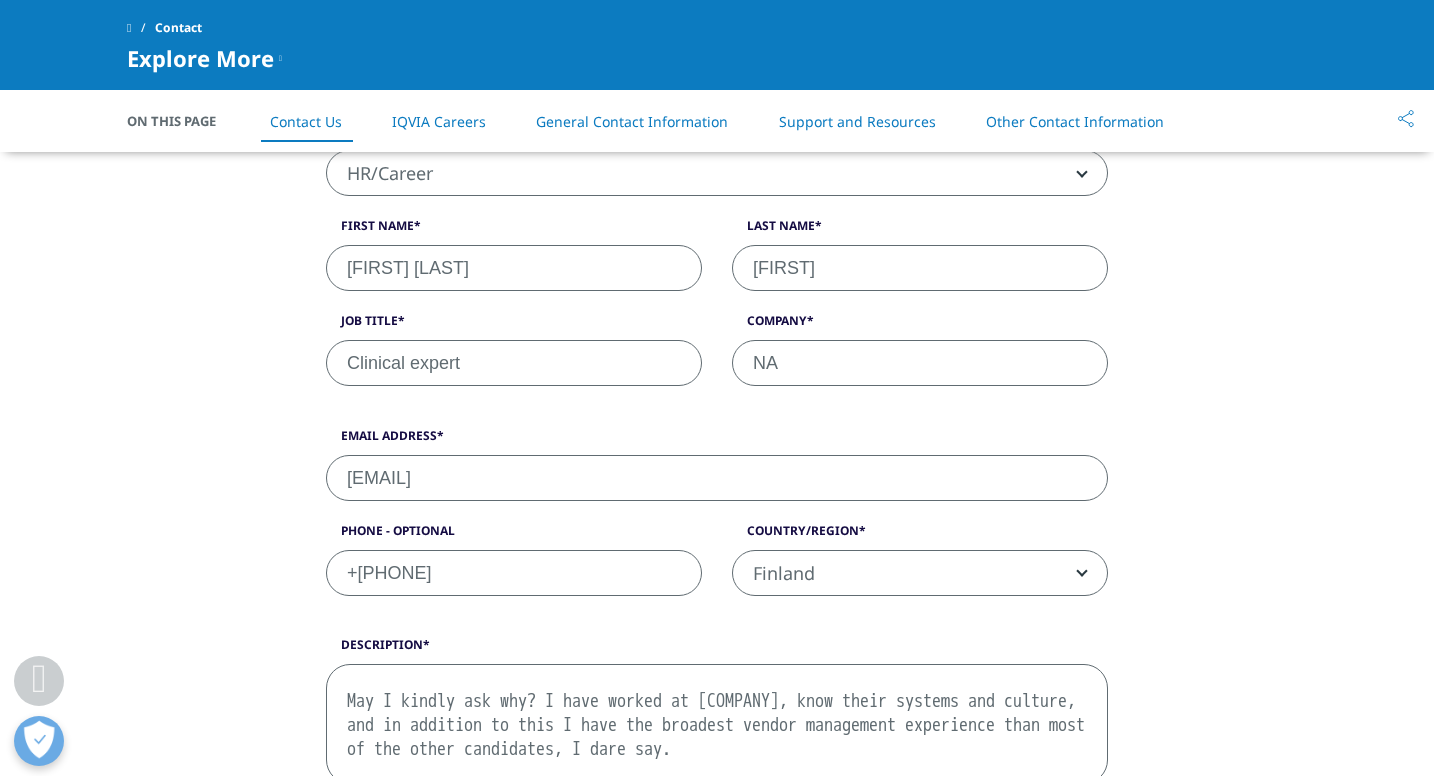 scroll, scrollTop: 541, scrollLeft: 0, axis: vertical 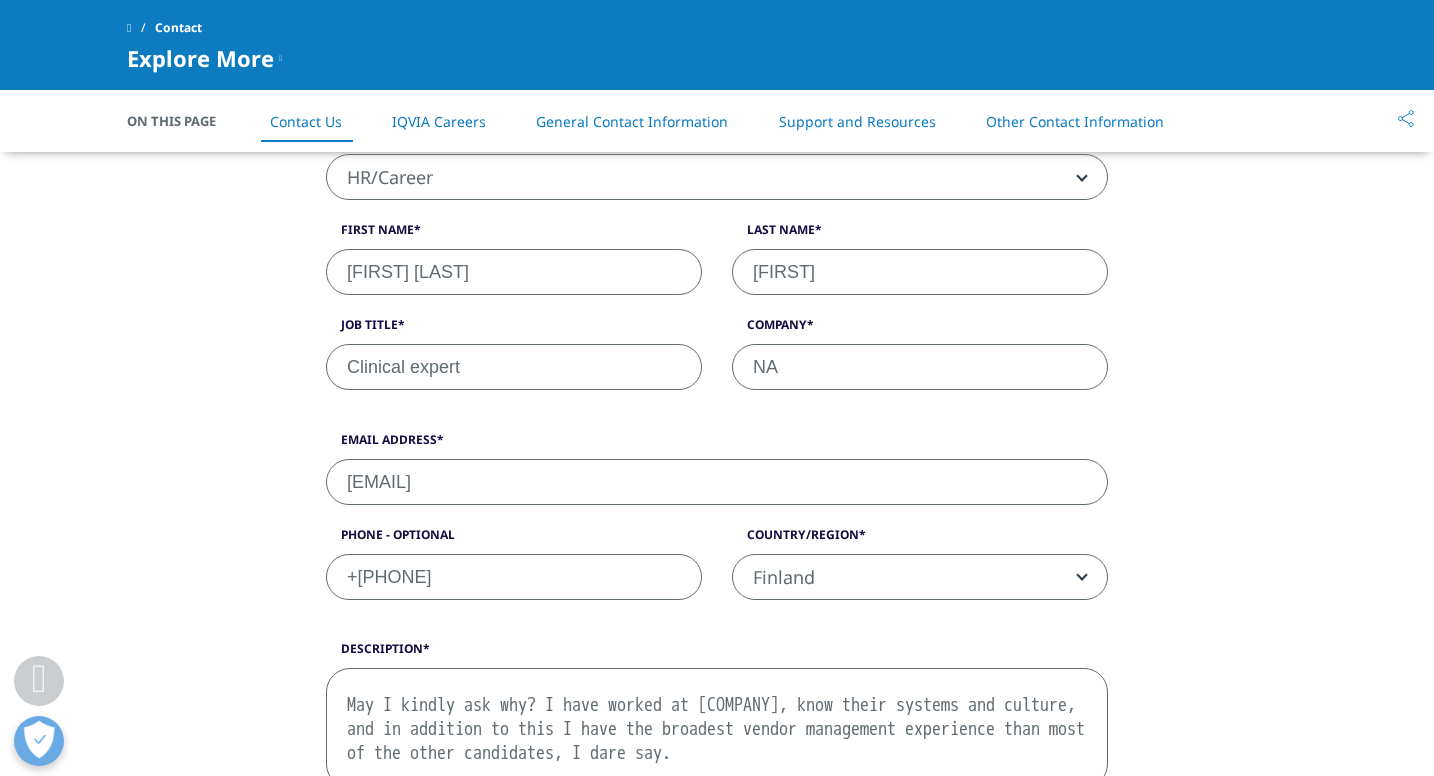 click on "What type of request?
Email Us
Request a Demo
IQVIA Institute Inquiries
Media Inquiries
Email Us
I need help with
Sales
HR/Career
Patient Seeking Clinical Trials
Site/Investigator Waiting List
Accounts Payable/Receivable
Other
HR/Career
First Name
[FIRST] [LAST]
Last Name
Job Title
Clinical expert
Company
NA
Interest
Analytics Solutions
Global Services (consulting/outsourcing)
Contract Sales and Medical Solutions
Data and Insights" at bounding box center [717, 569] 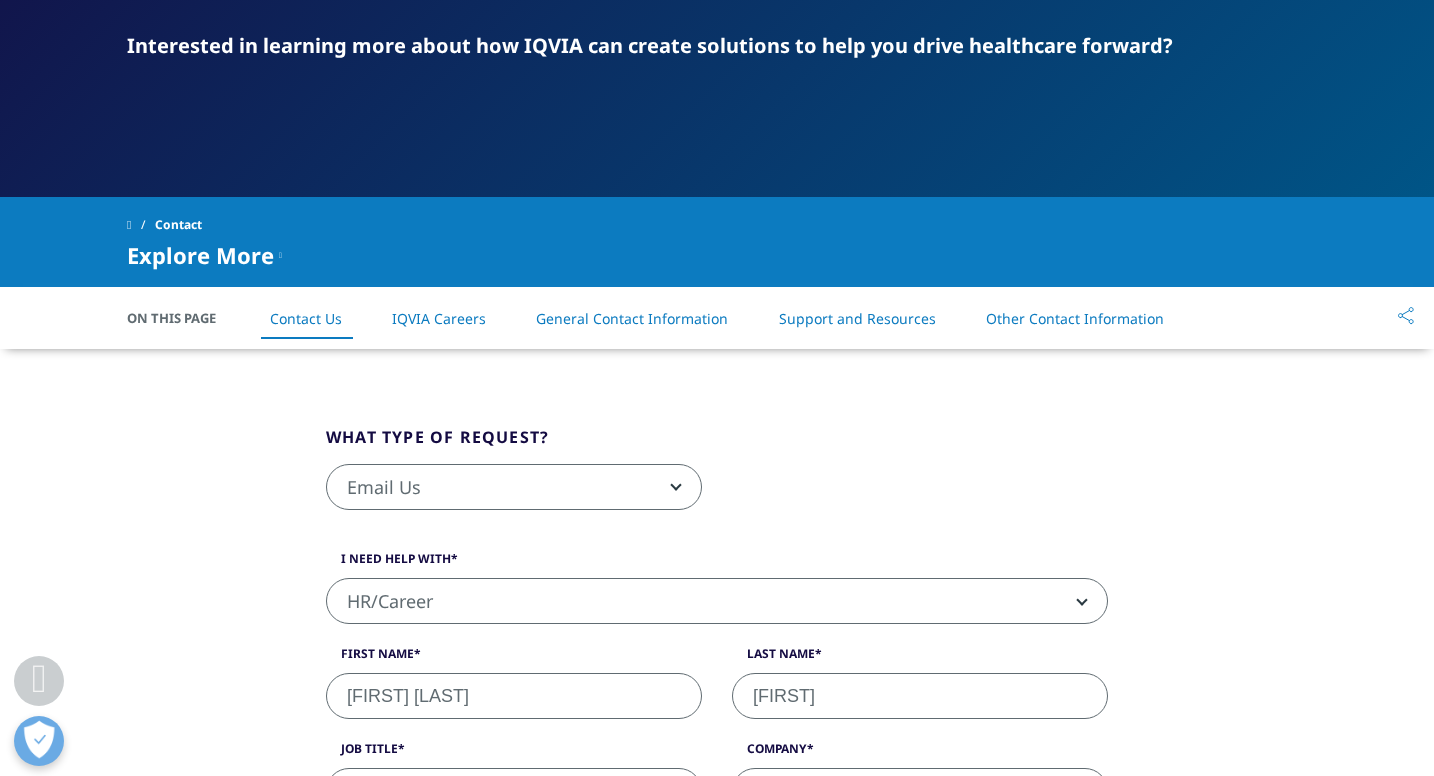 scroll, scrollTop: 261, scrollLeft: 0, axis: vertical 